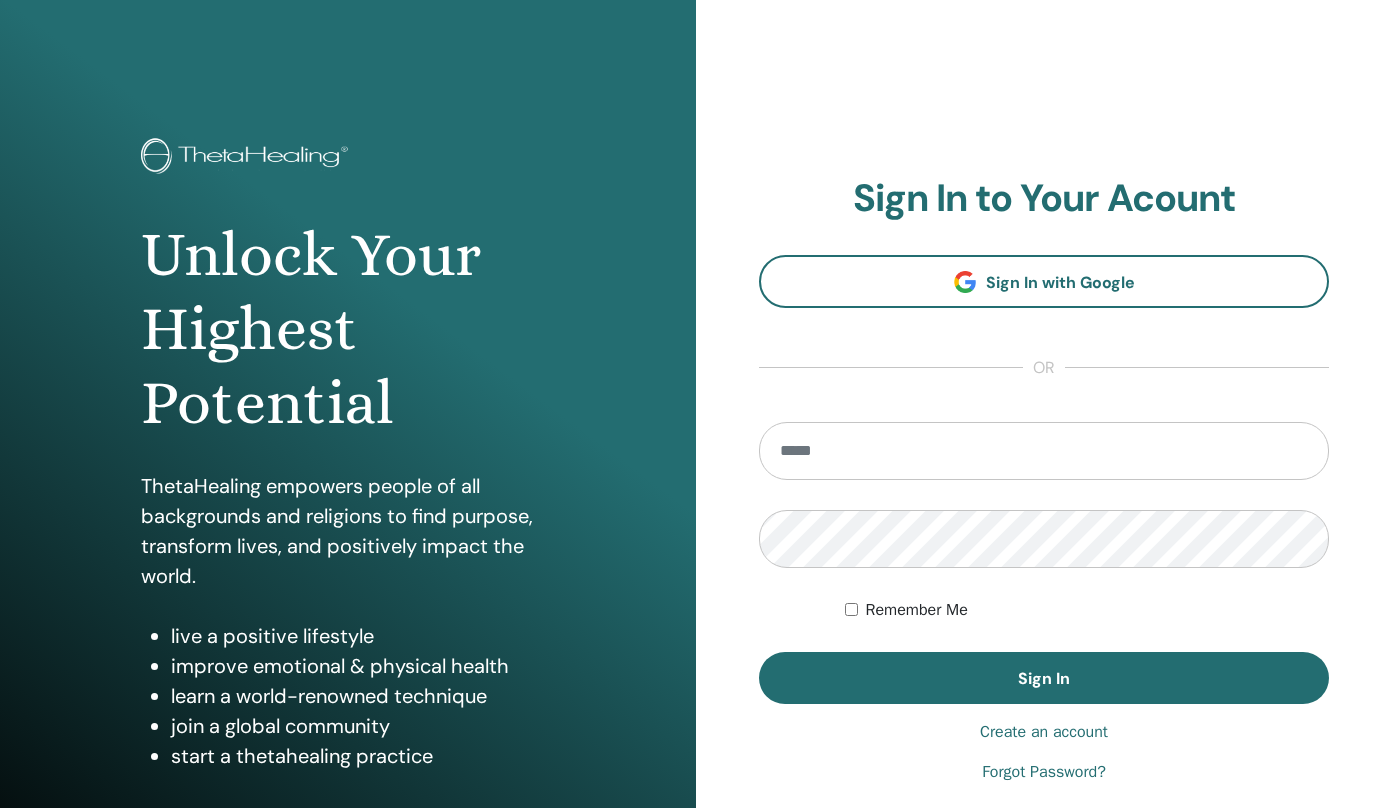 scroll, scrollTop: 0, scrollLeft: 0, axis: both 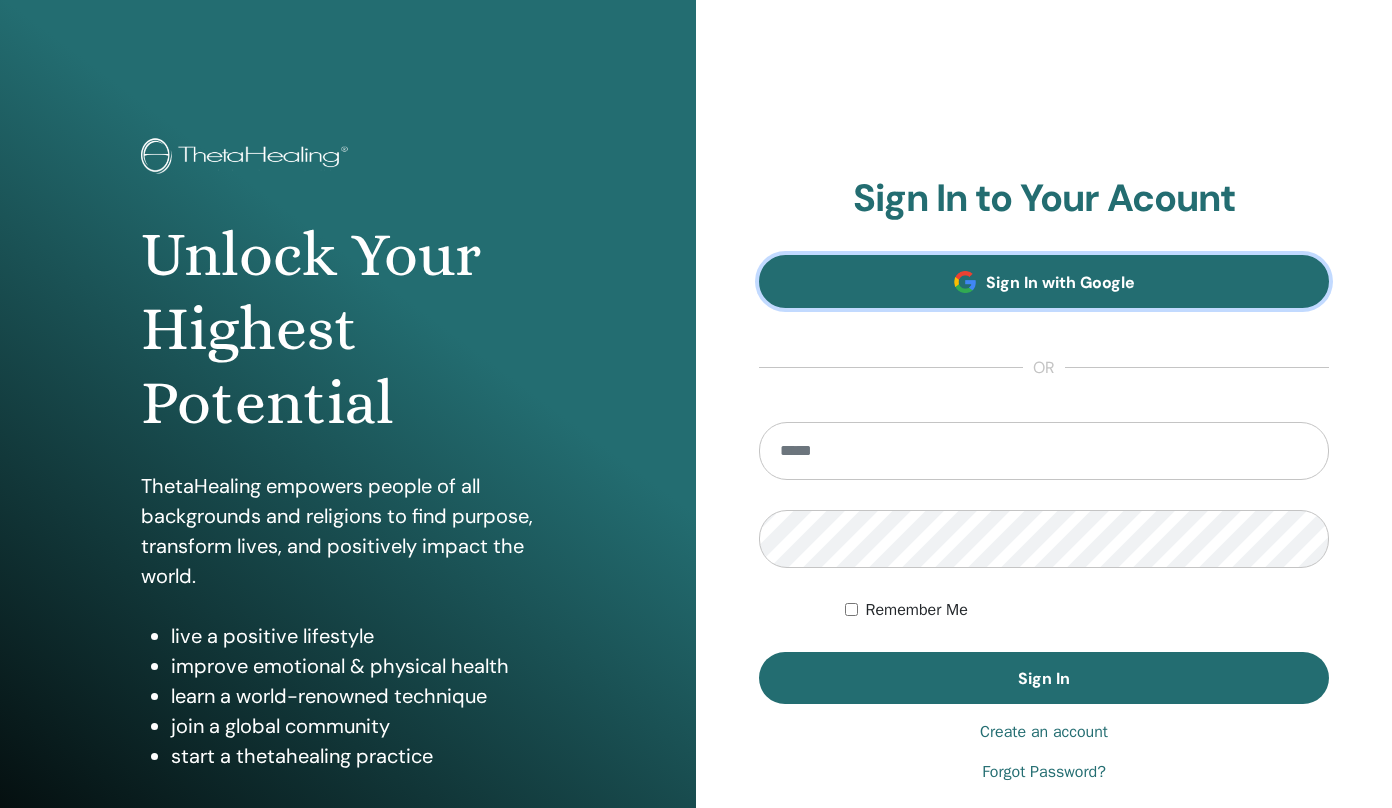 click on "Sign In with Google" at bounding box center [1060, 282] 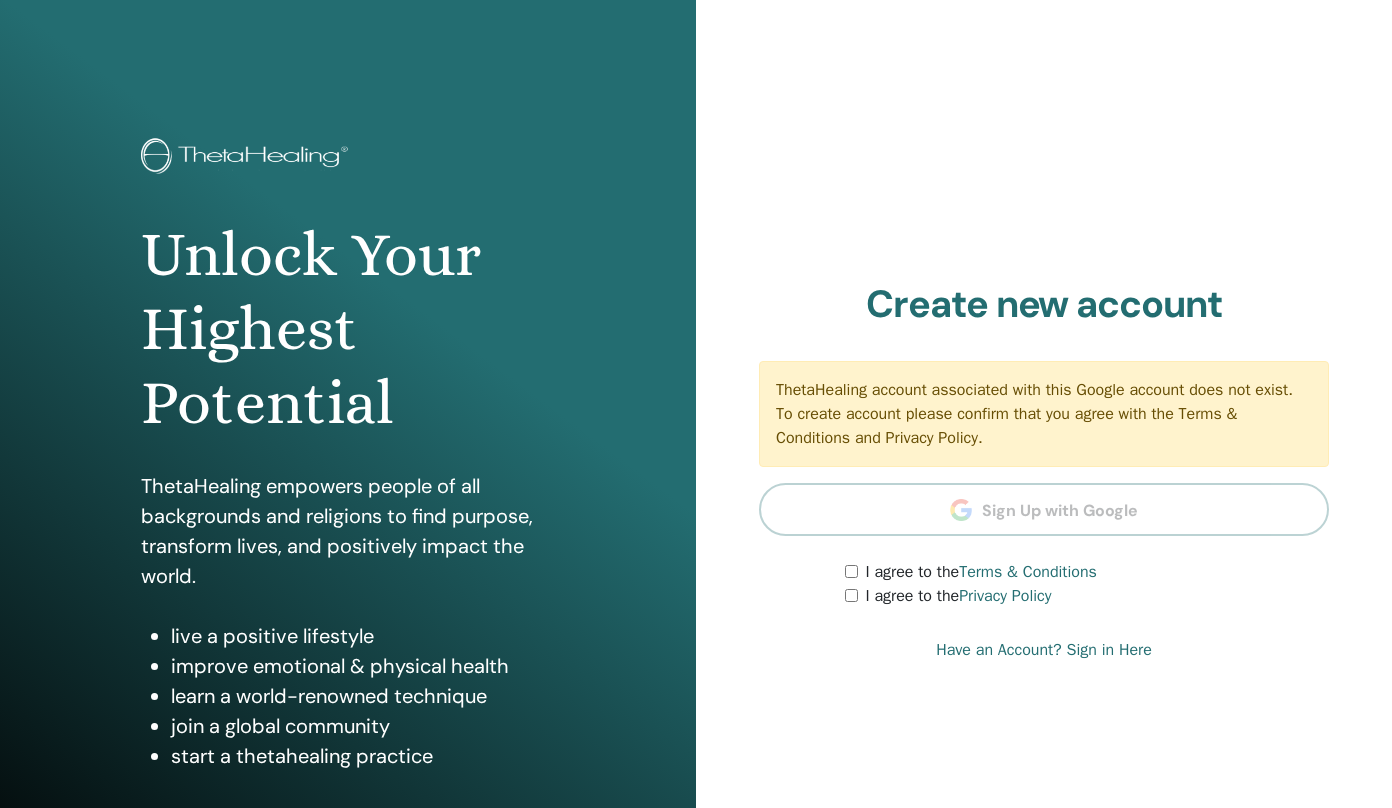 scroll, scrollTop: 0, scrollLeft: 0, axis: both 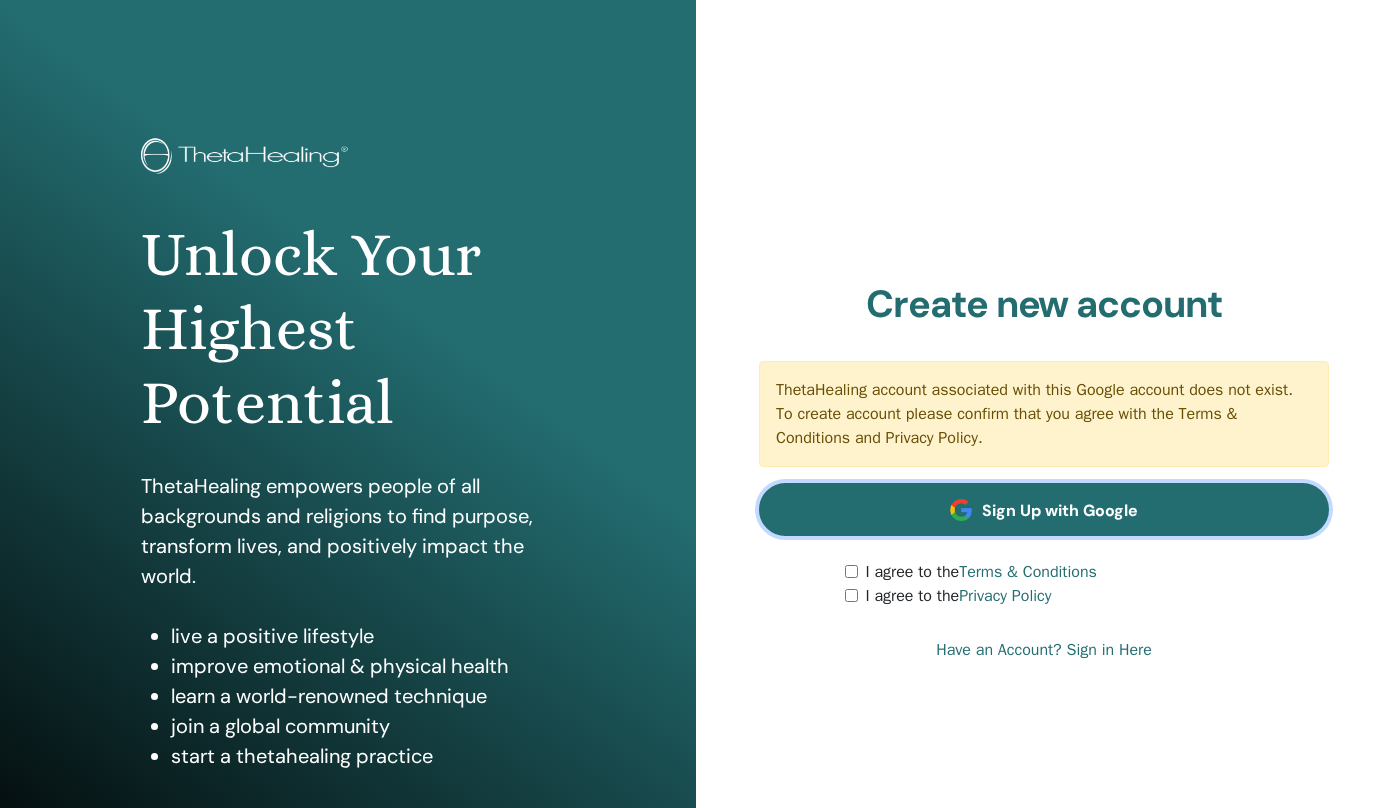click on "Sign Up with Google" at bounding box center (1060, 510) 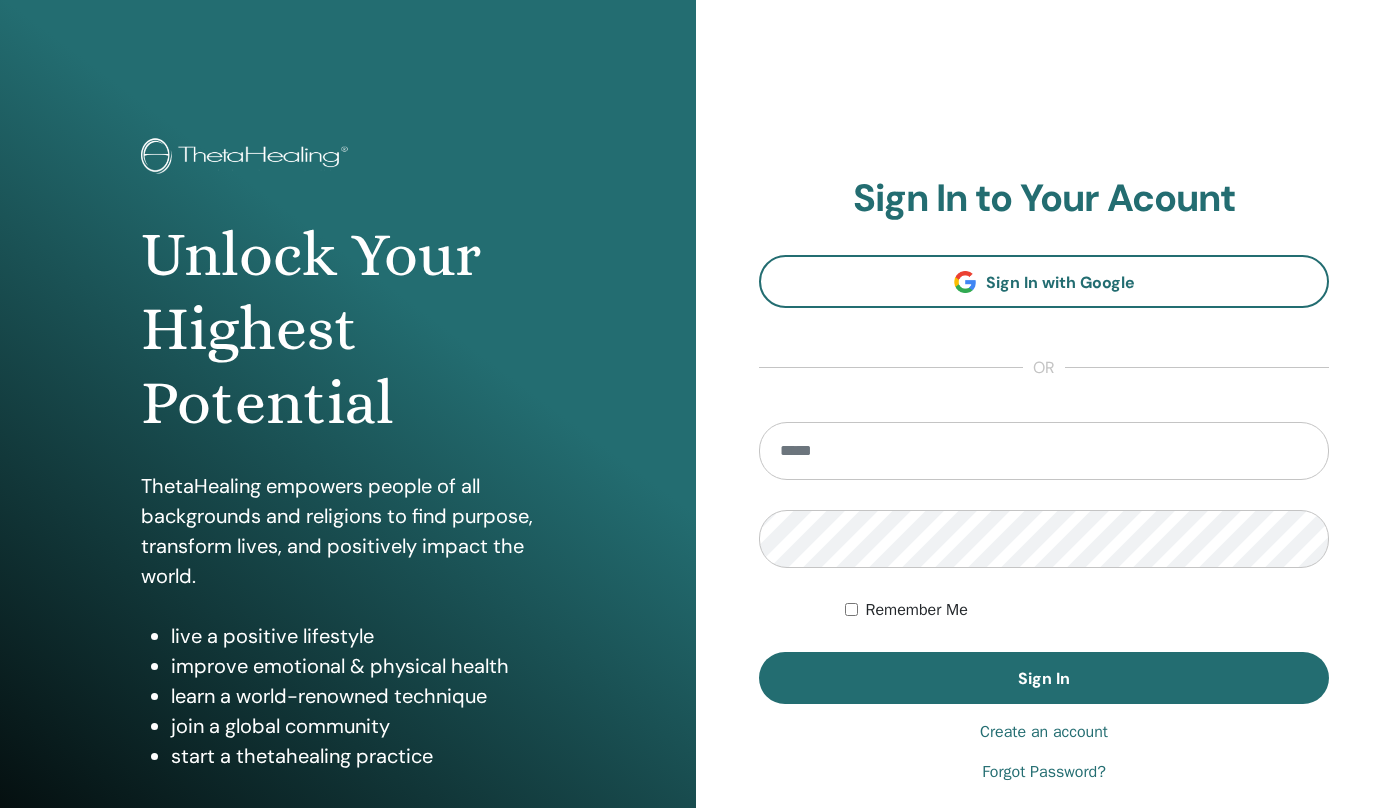 scroll, scrollTop: 0, scrollLeft: 0, axis: both 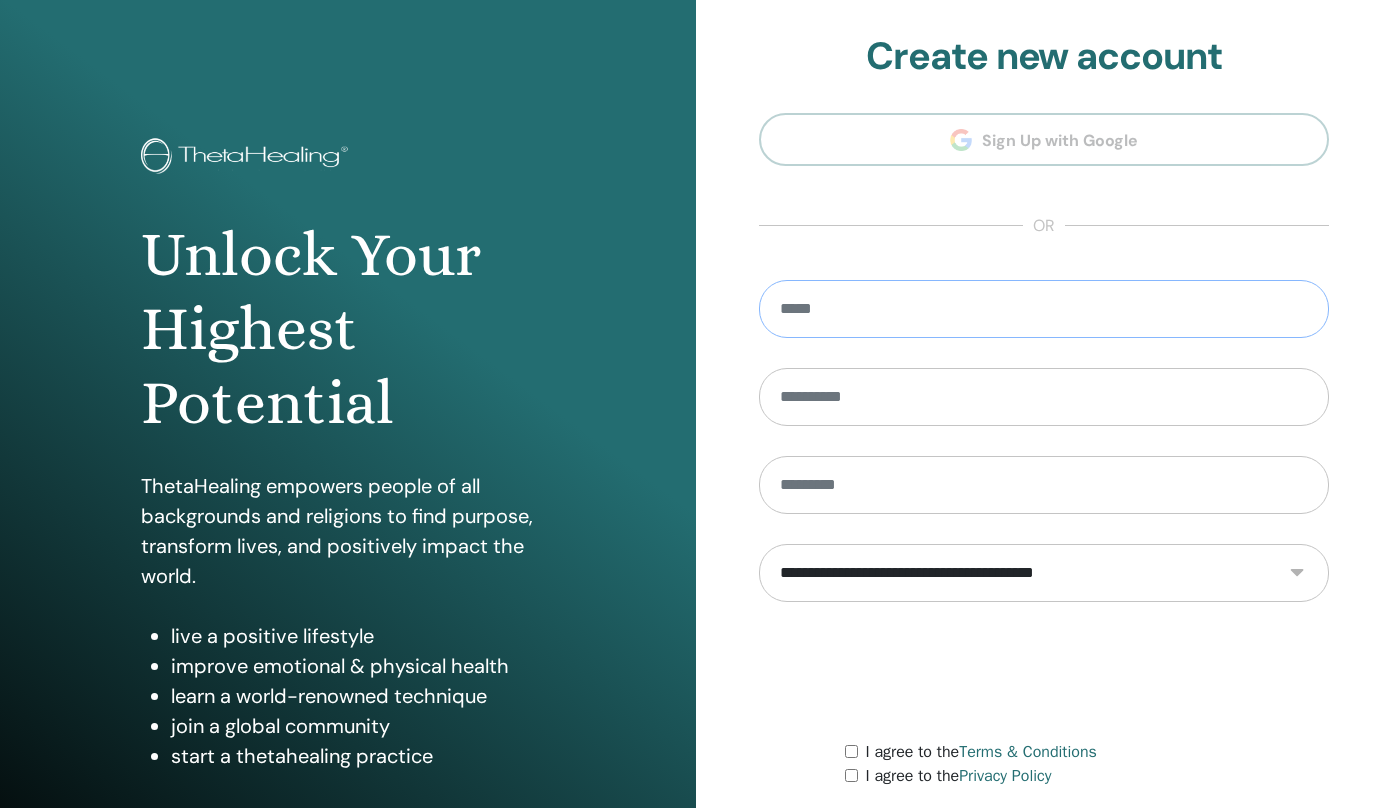 click at bounding box center (1044, 309) 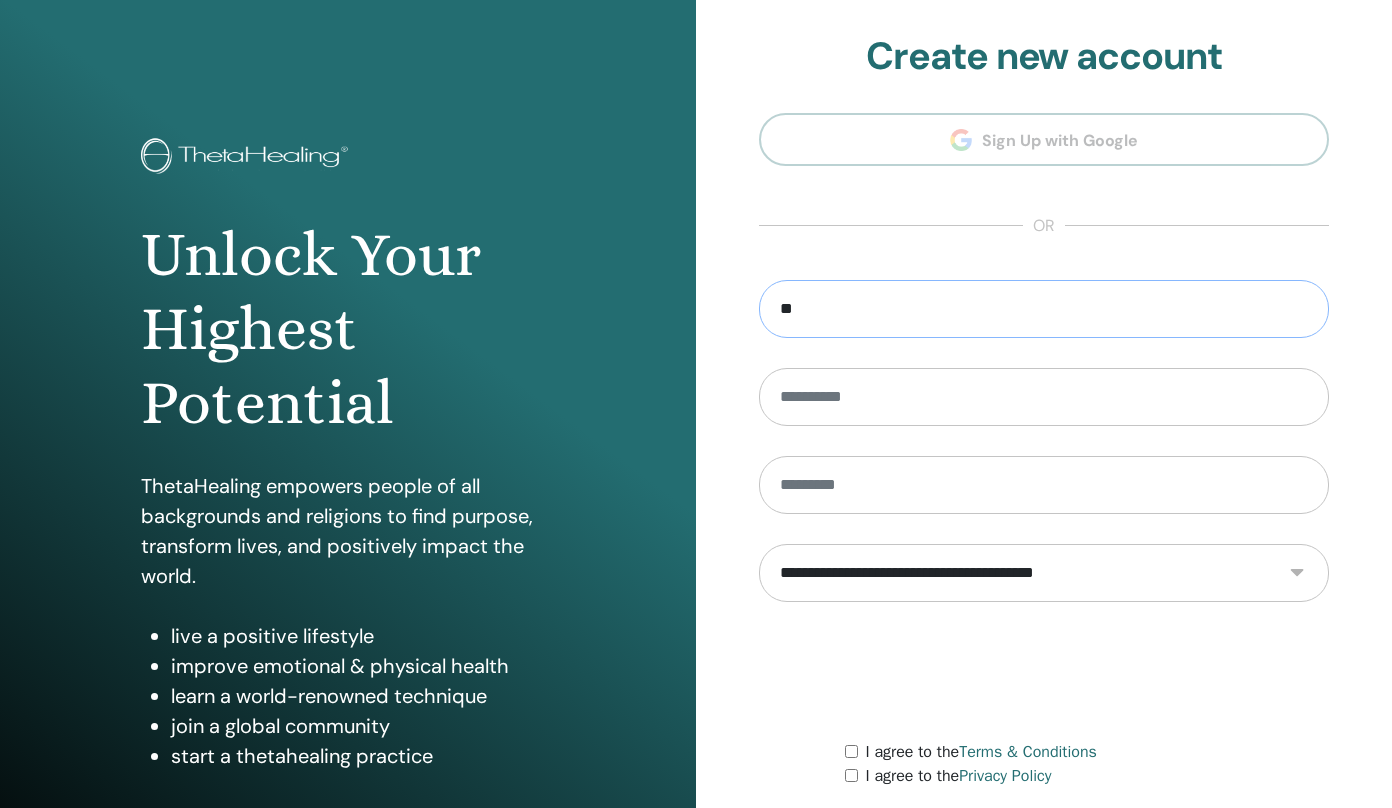 type on "*" 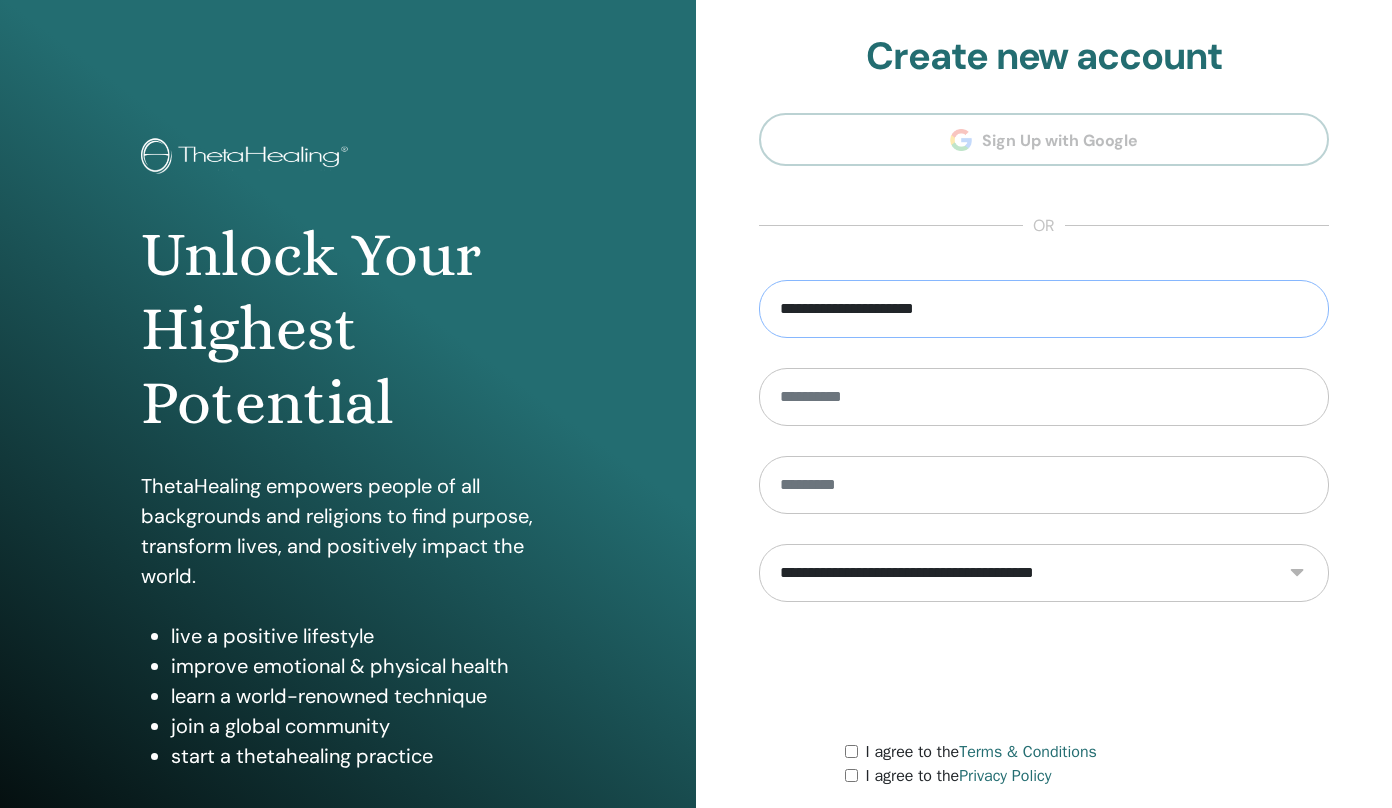 type on "**********" 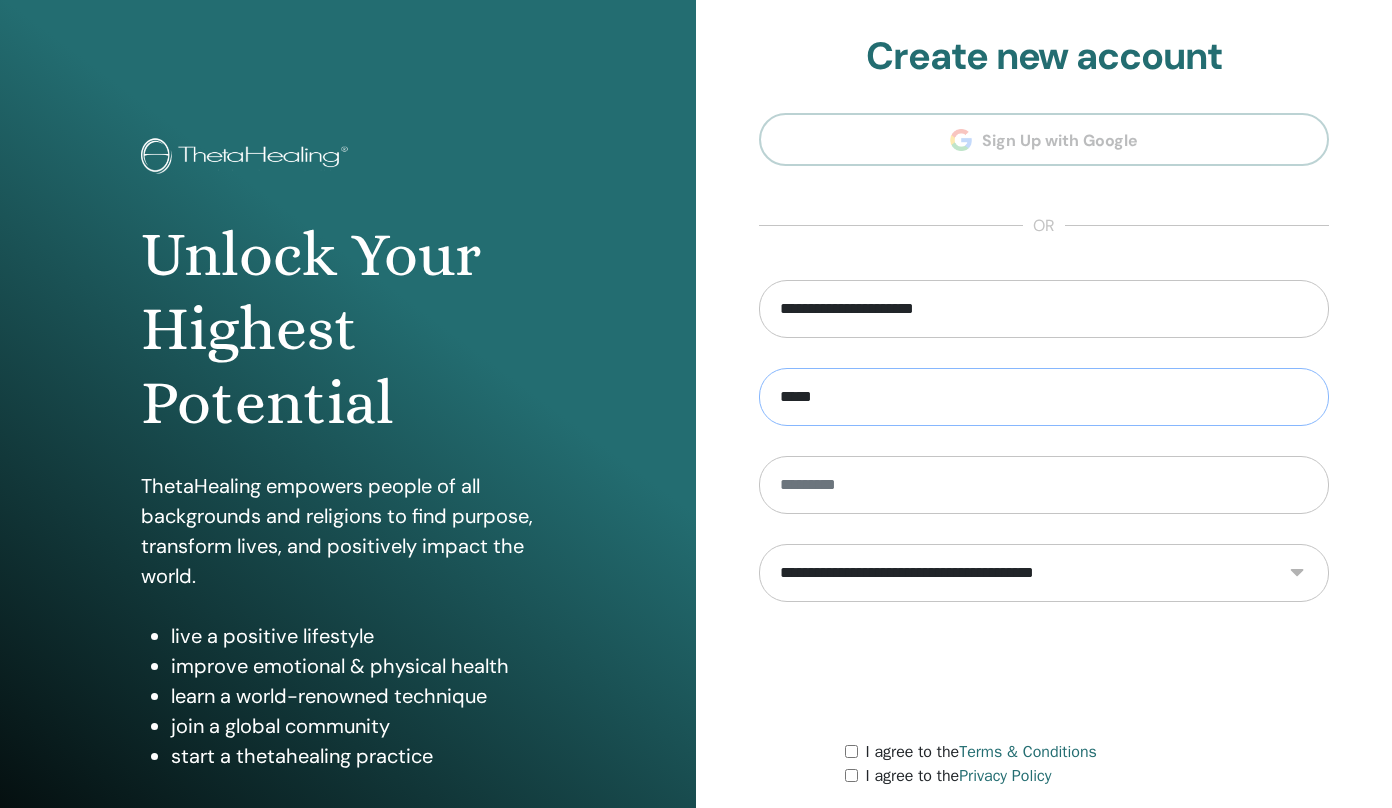 type on "*****" 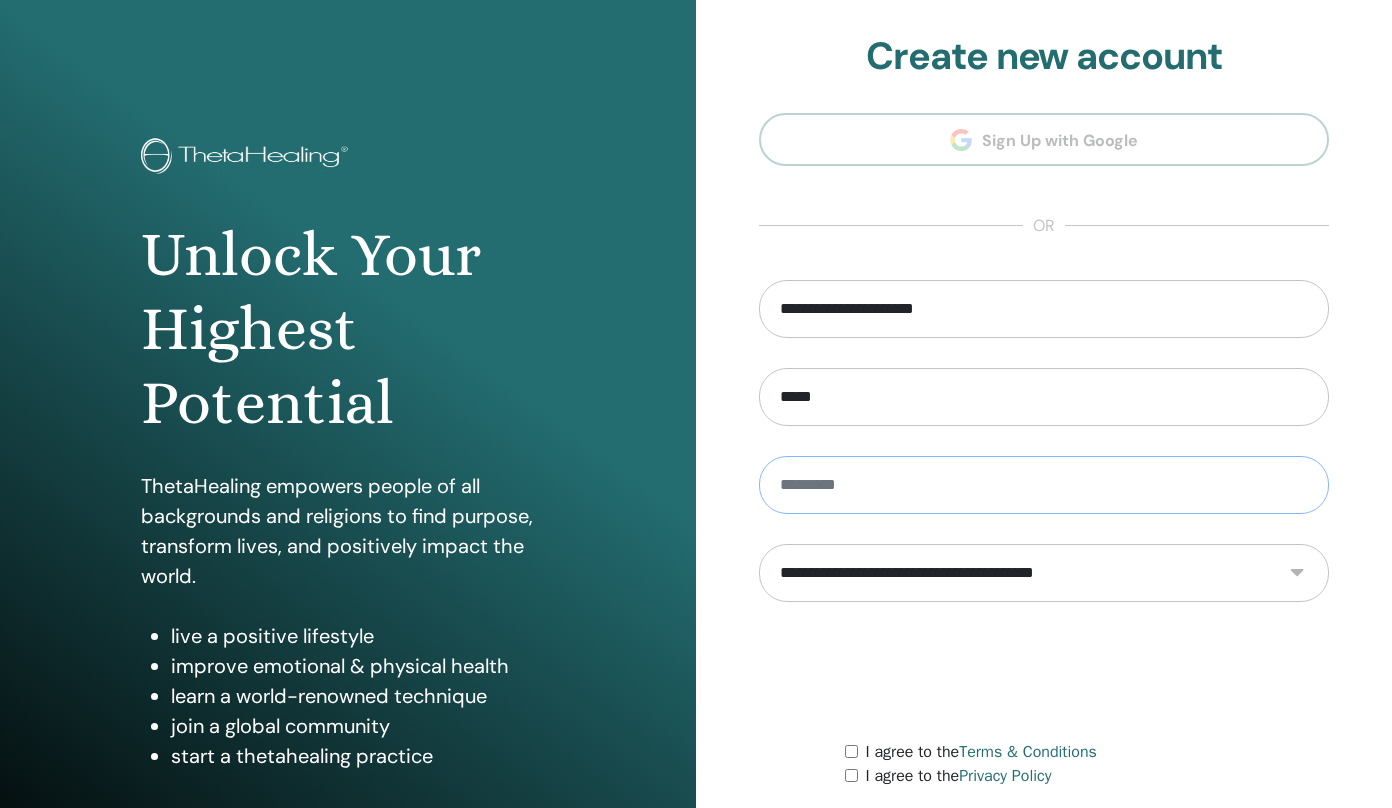 click at bounding box center (1044, 485) 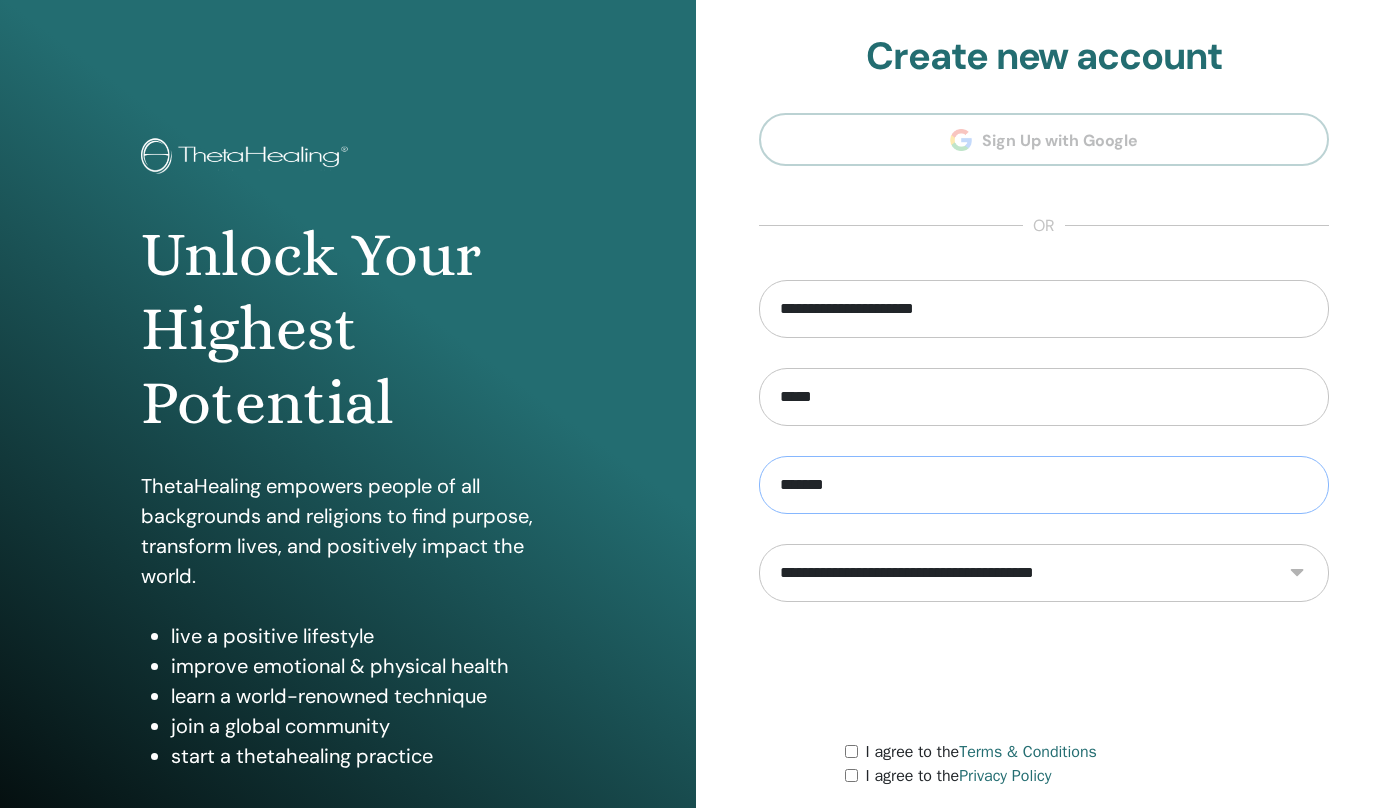 type on "*******" 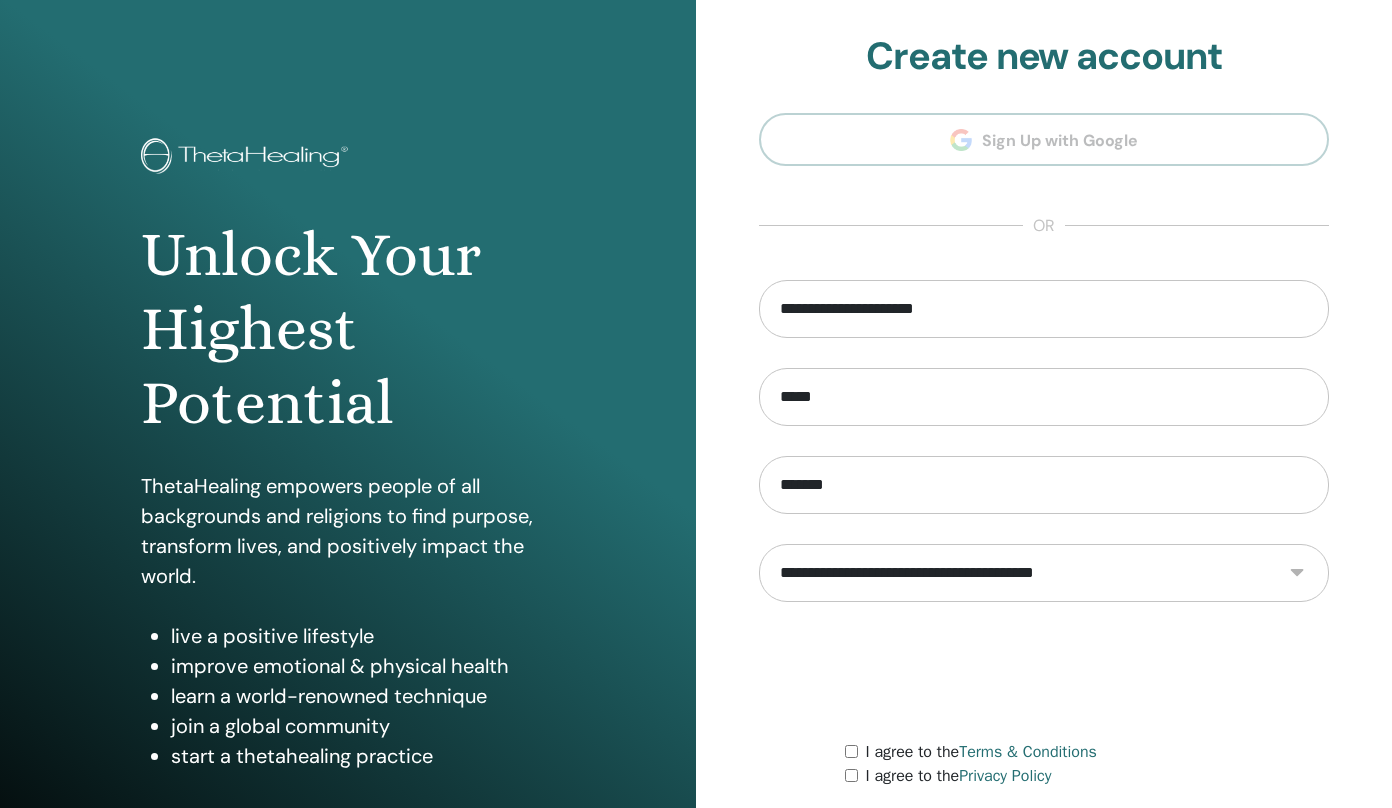 click on "**********" at bounding box center [1044, 573] 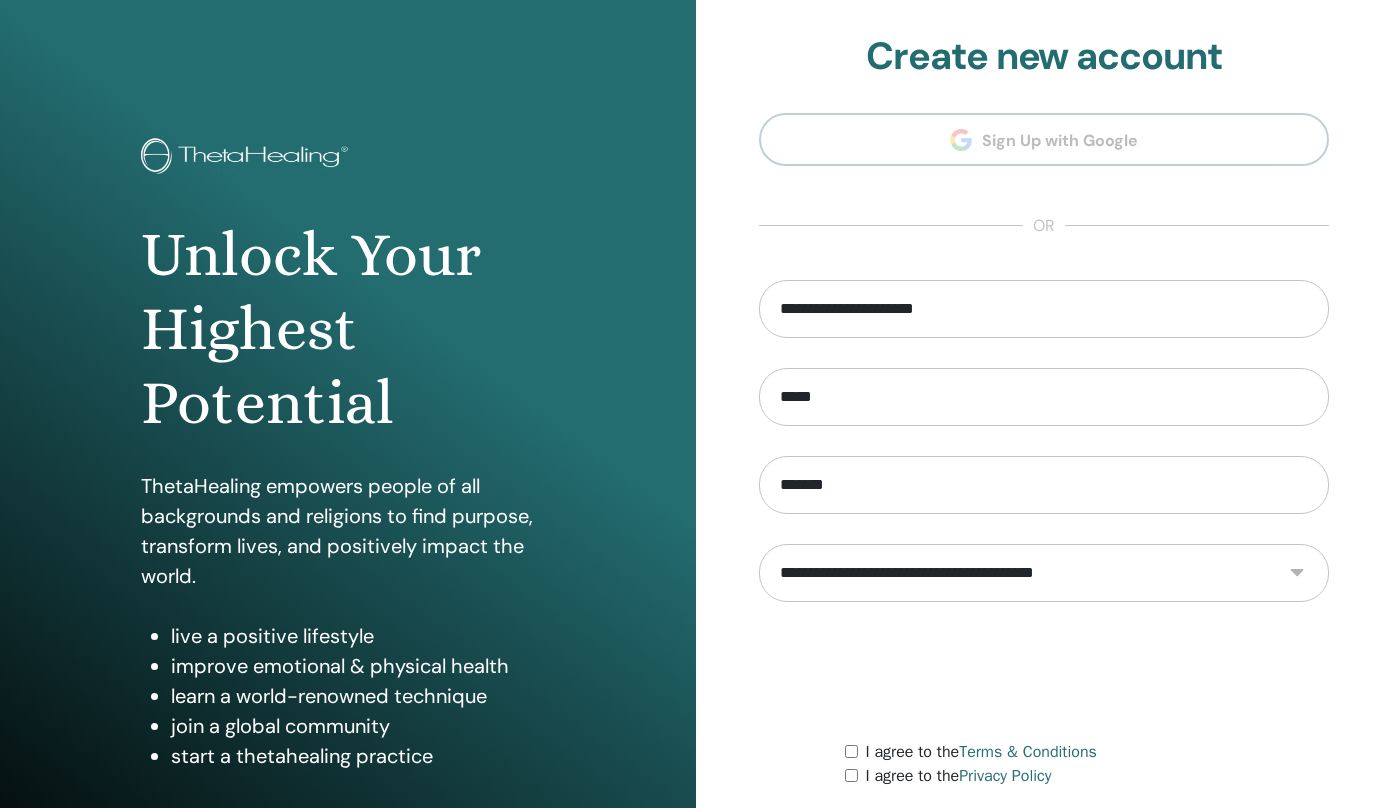 select on "***" 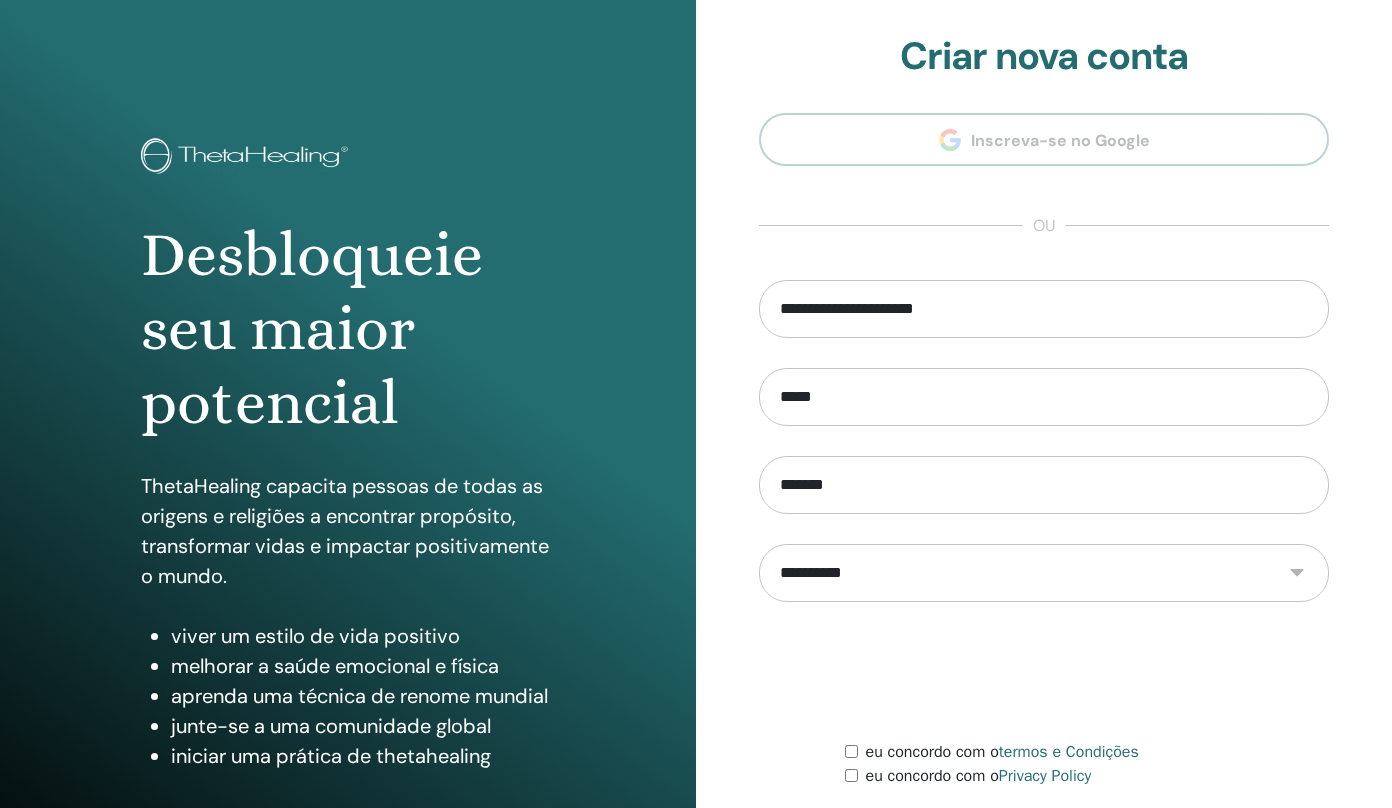 scroll, scrollTop: 0, scrollLeft: 0, axis: both 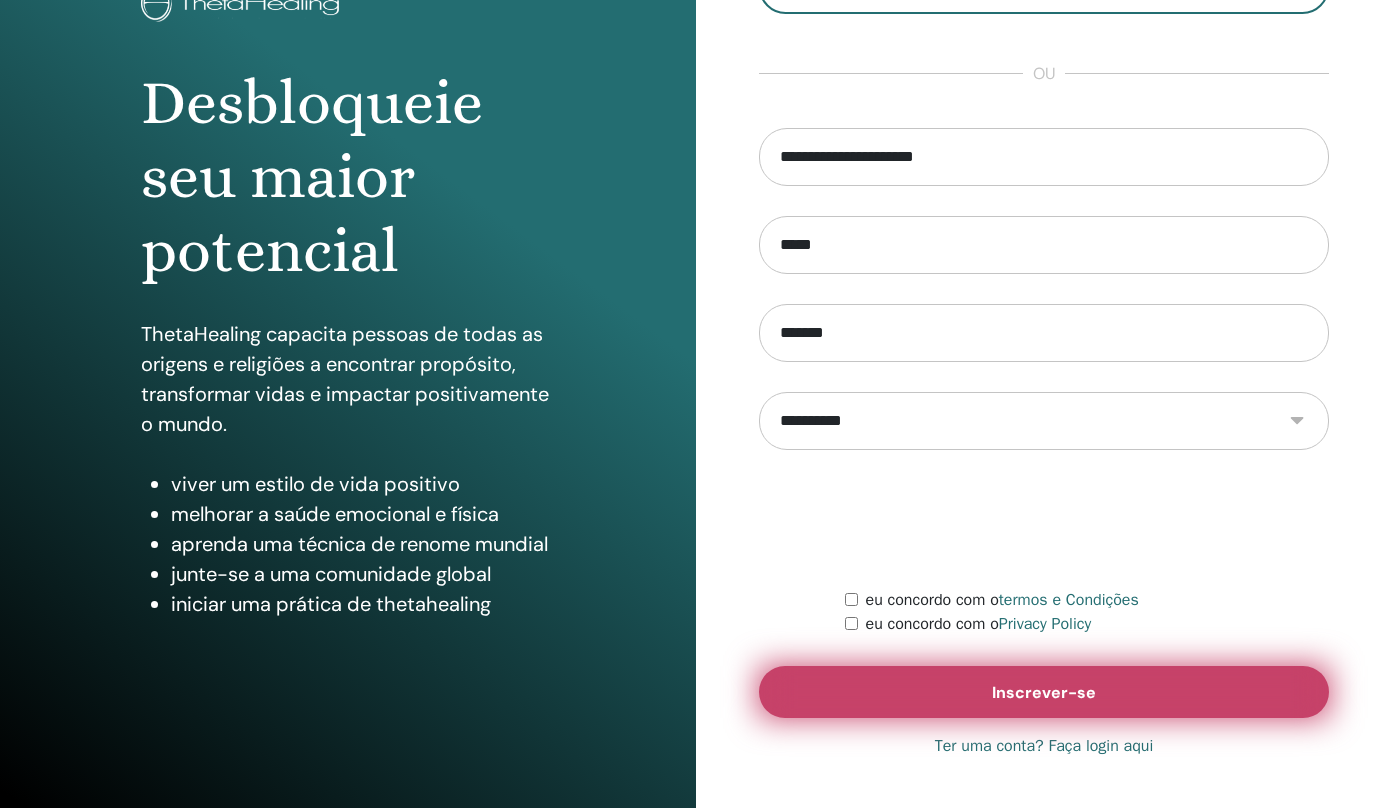 click on "Inscrever-se" at bounding box center [1044, 692] 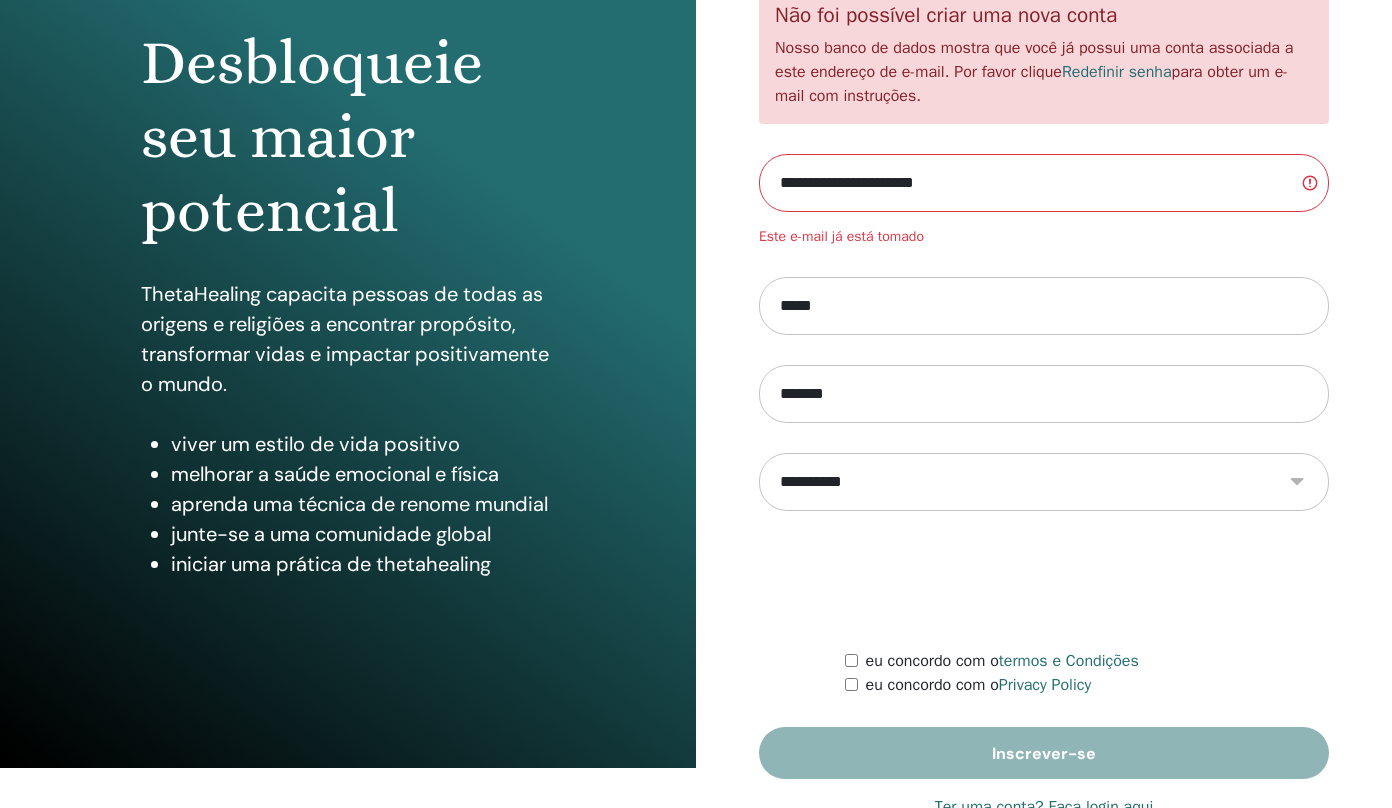 scroll, scrollTop: 219, scrollLeft: 0, axis: vertical 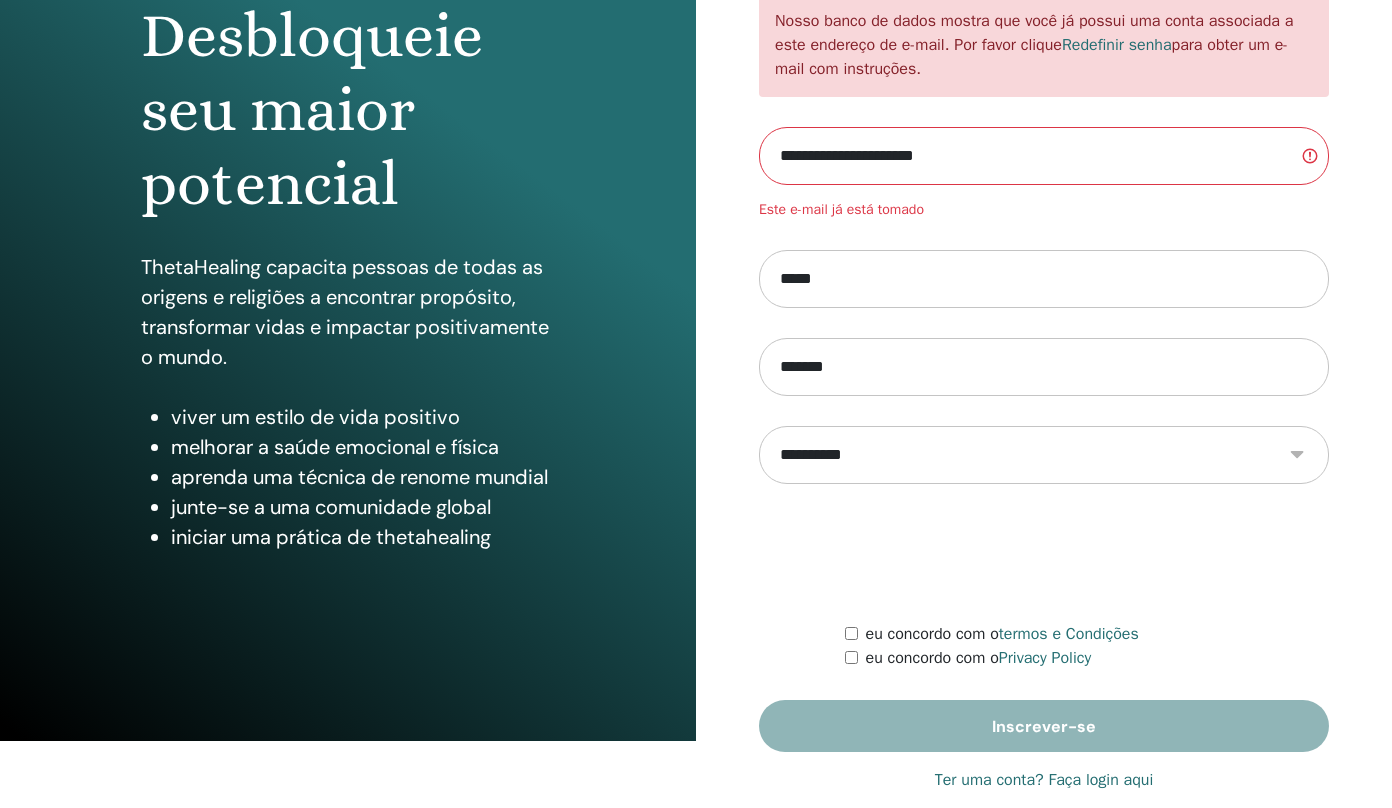 click on "Ter uma conta? Faça login aqui" at bounding box center [1044, 780] 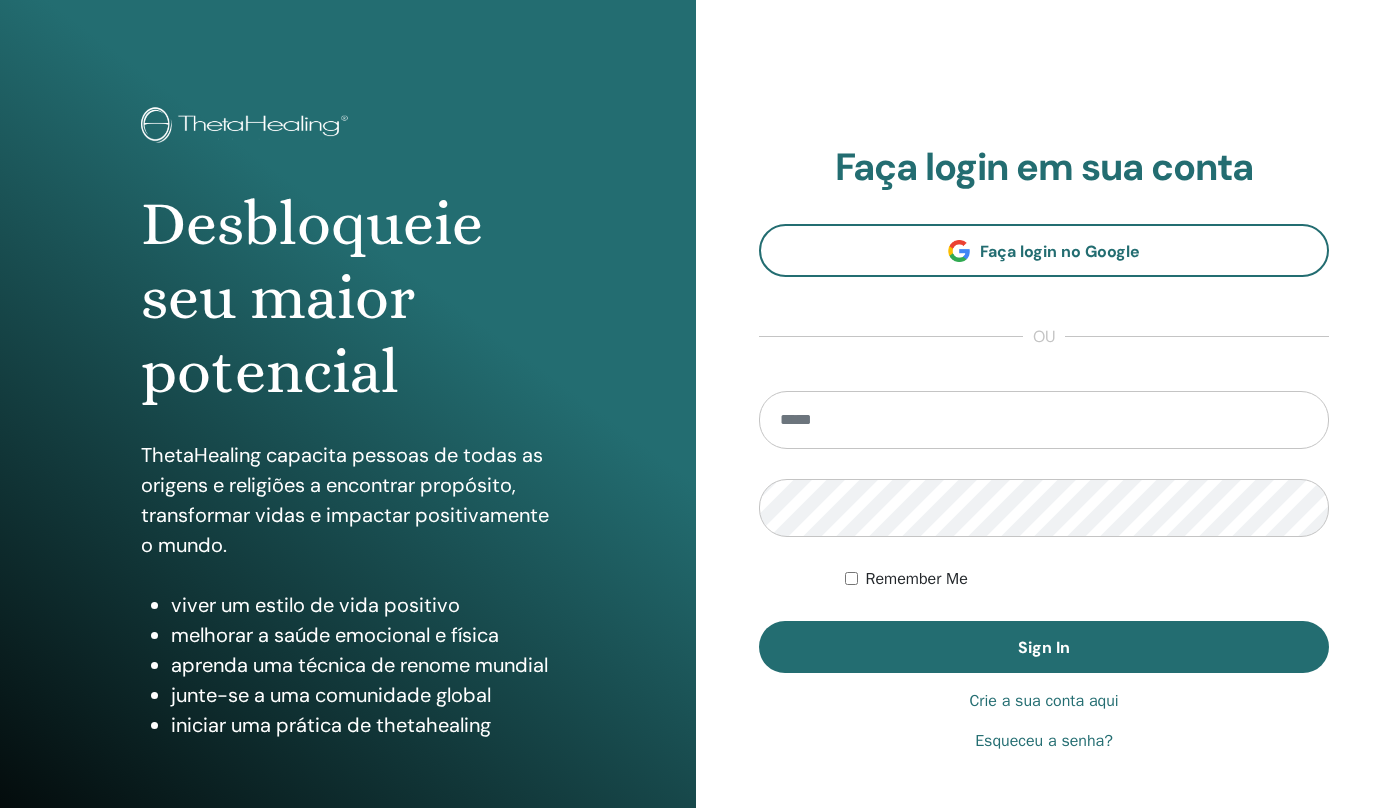 scroll, scrollTop: 0, scrollLeft: 0, axis: both 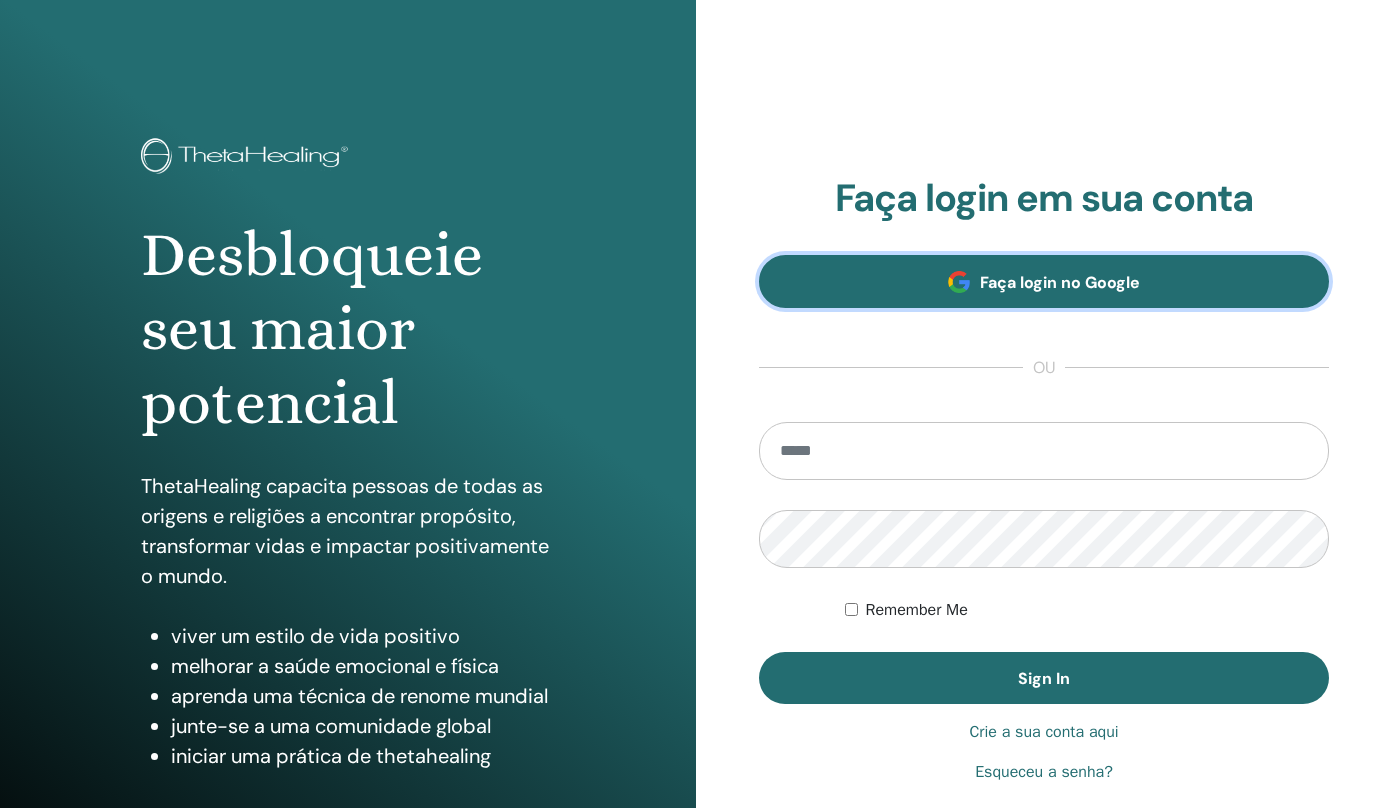 click on "Faça login no Google" at bounding box center (1044, 281) 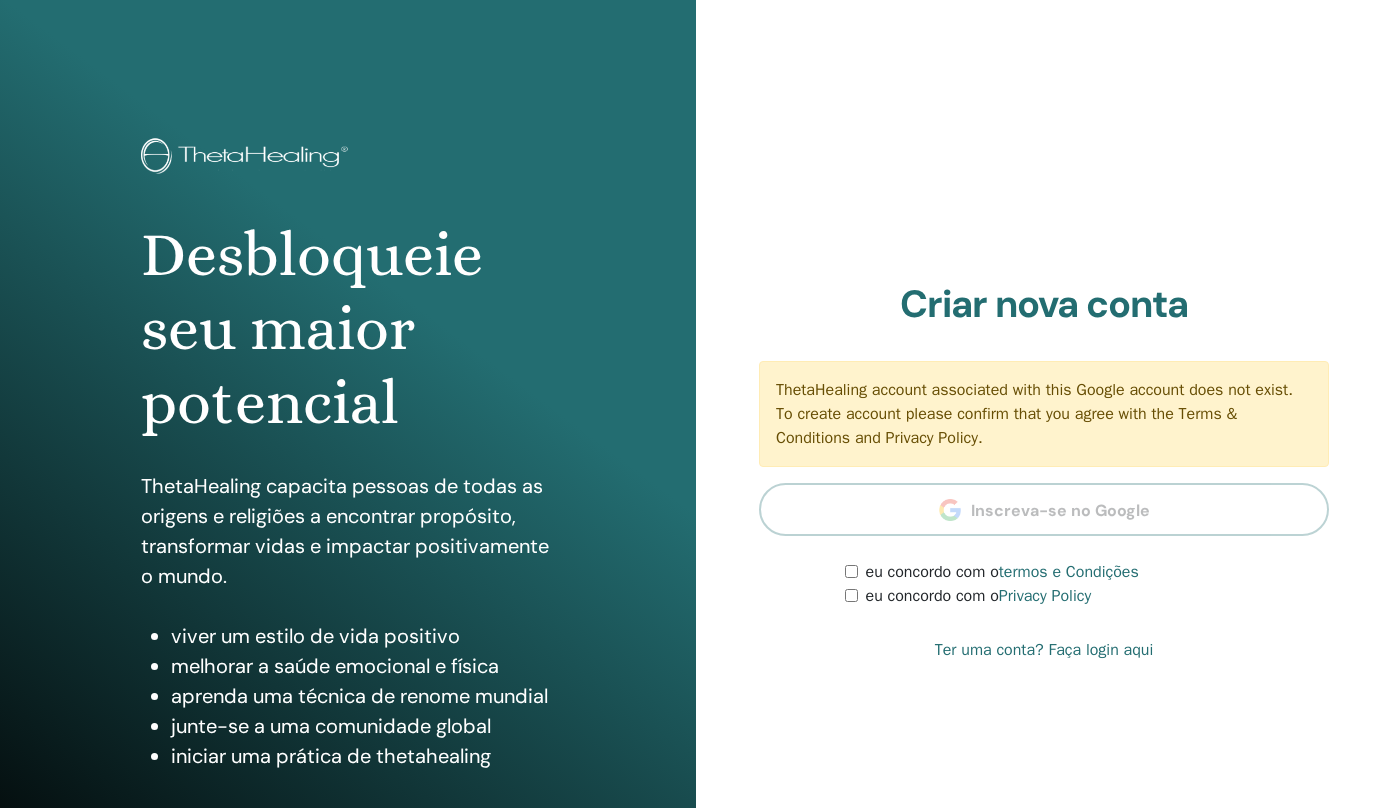 scroll, scrollTop: 0, scrollLeft: 0, axis: both 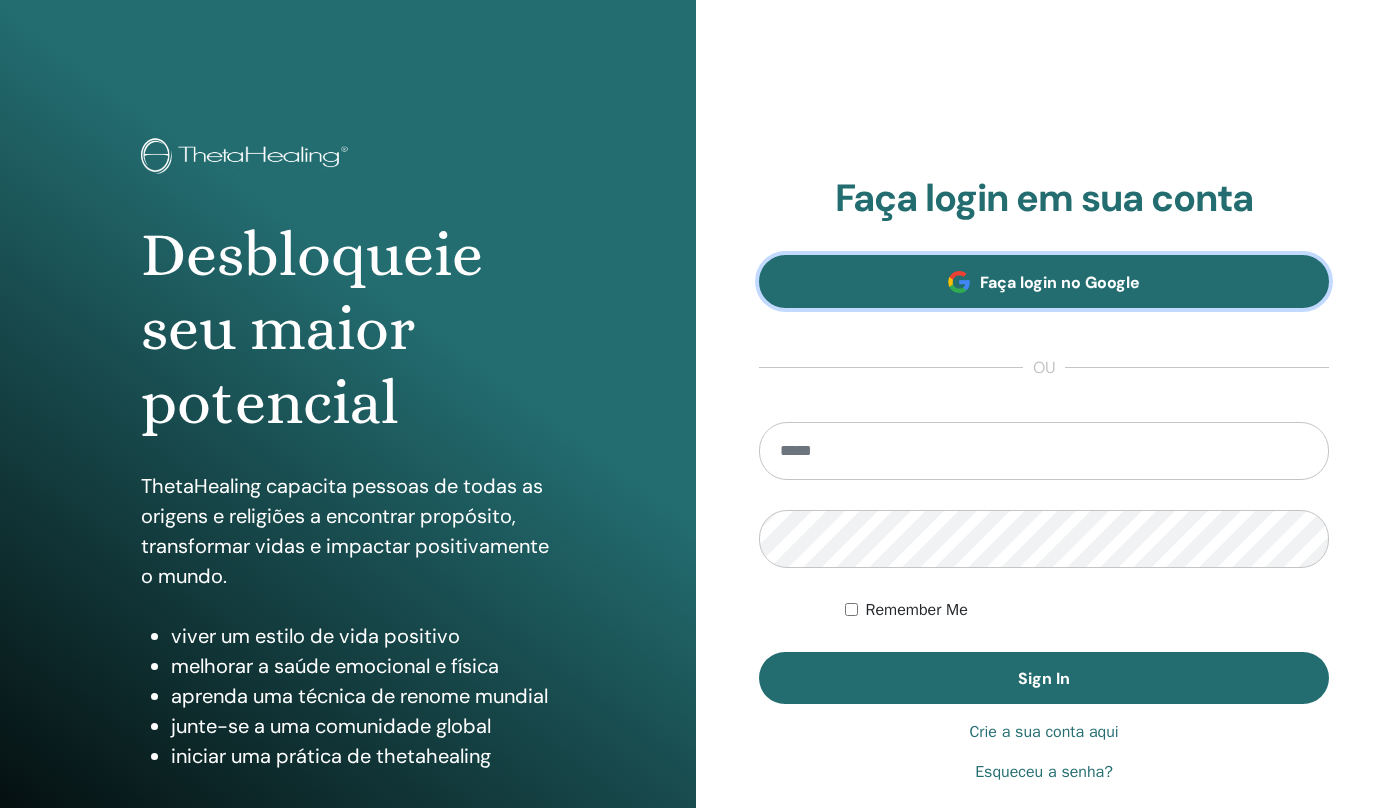 click on "Faça login no Google" at bounding box center (1060, 282) 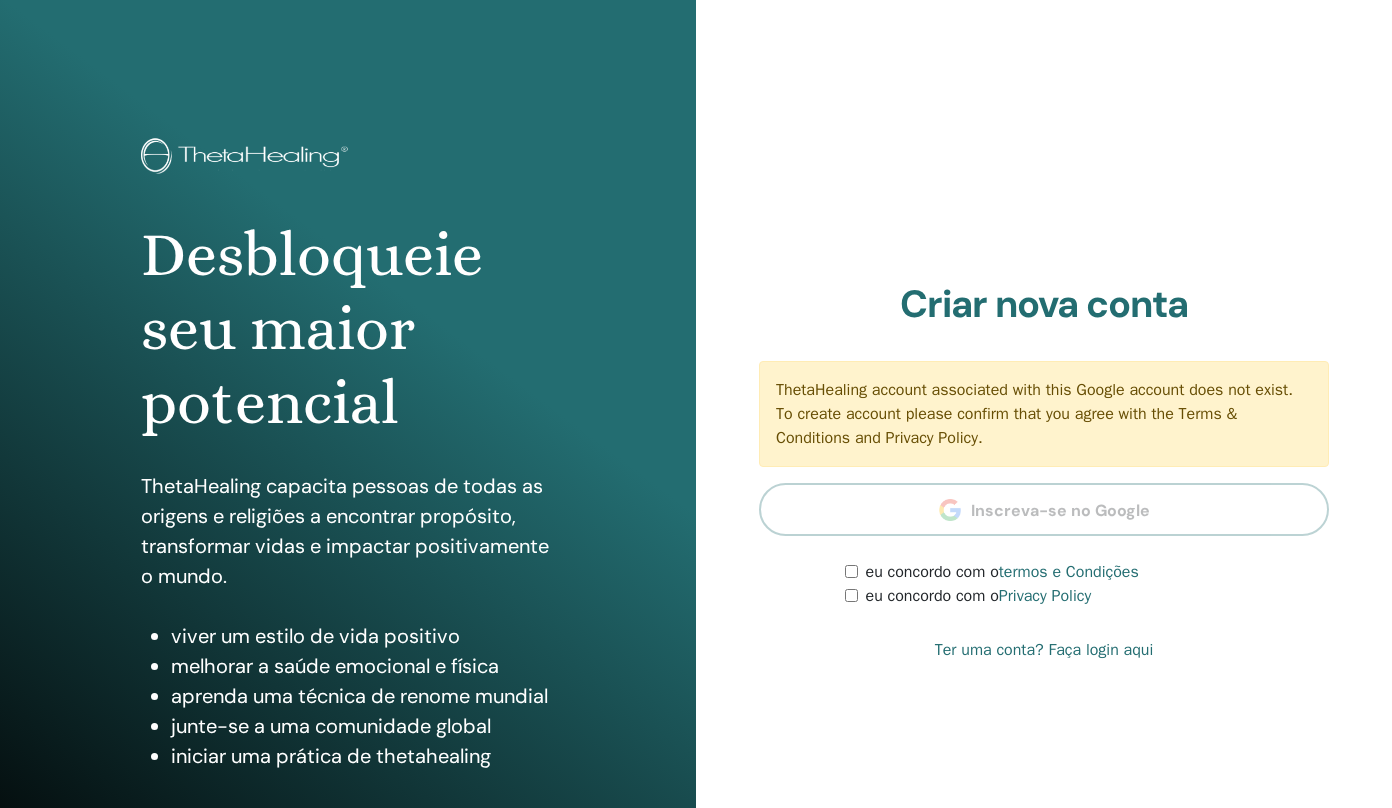 scroll, scrollTop: 0, scrollLeft: 0, axis: both 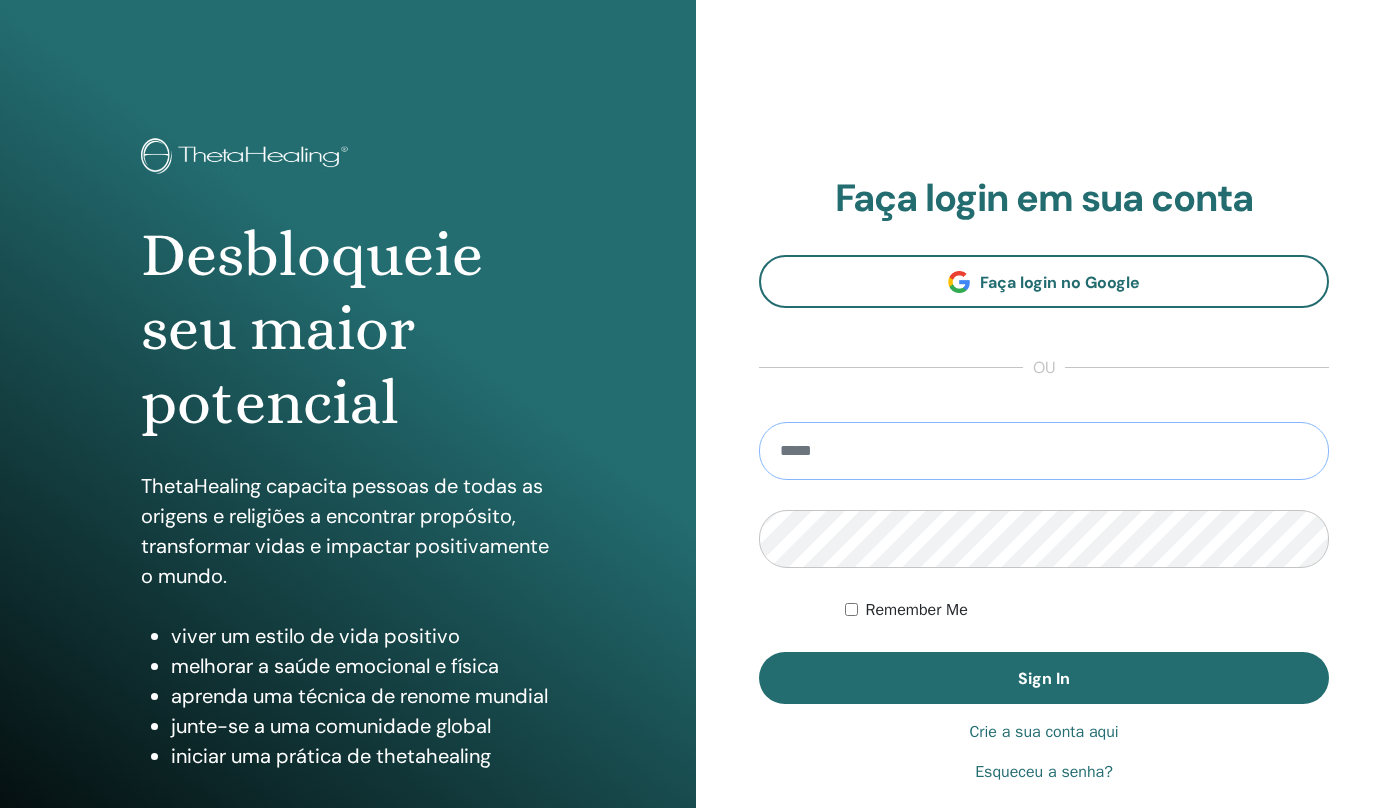 click at bounding box center [1044, 451] 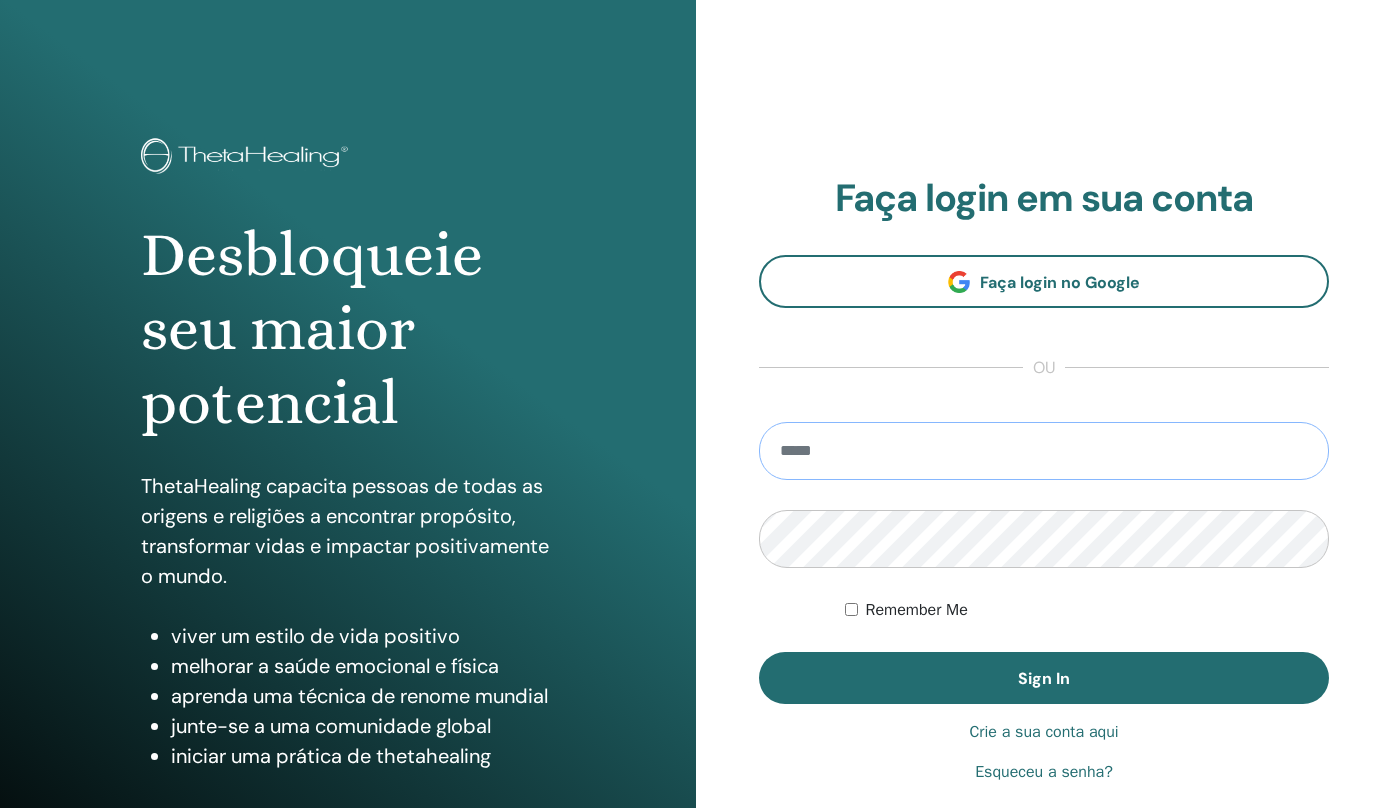 type on "**********" 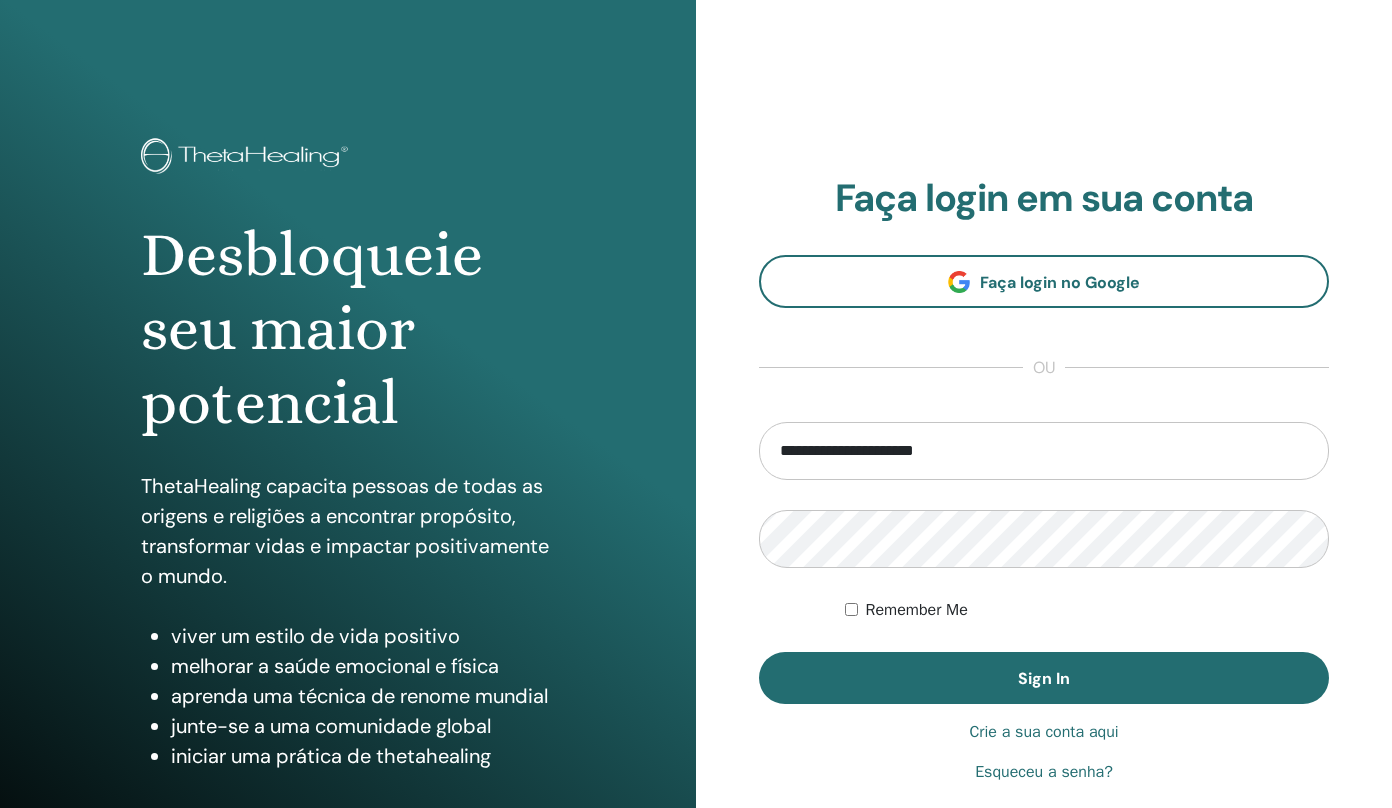 click on "Esqueceu a senha?" at bounding box center (1044, 772) 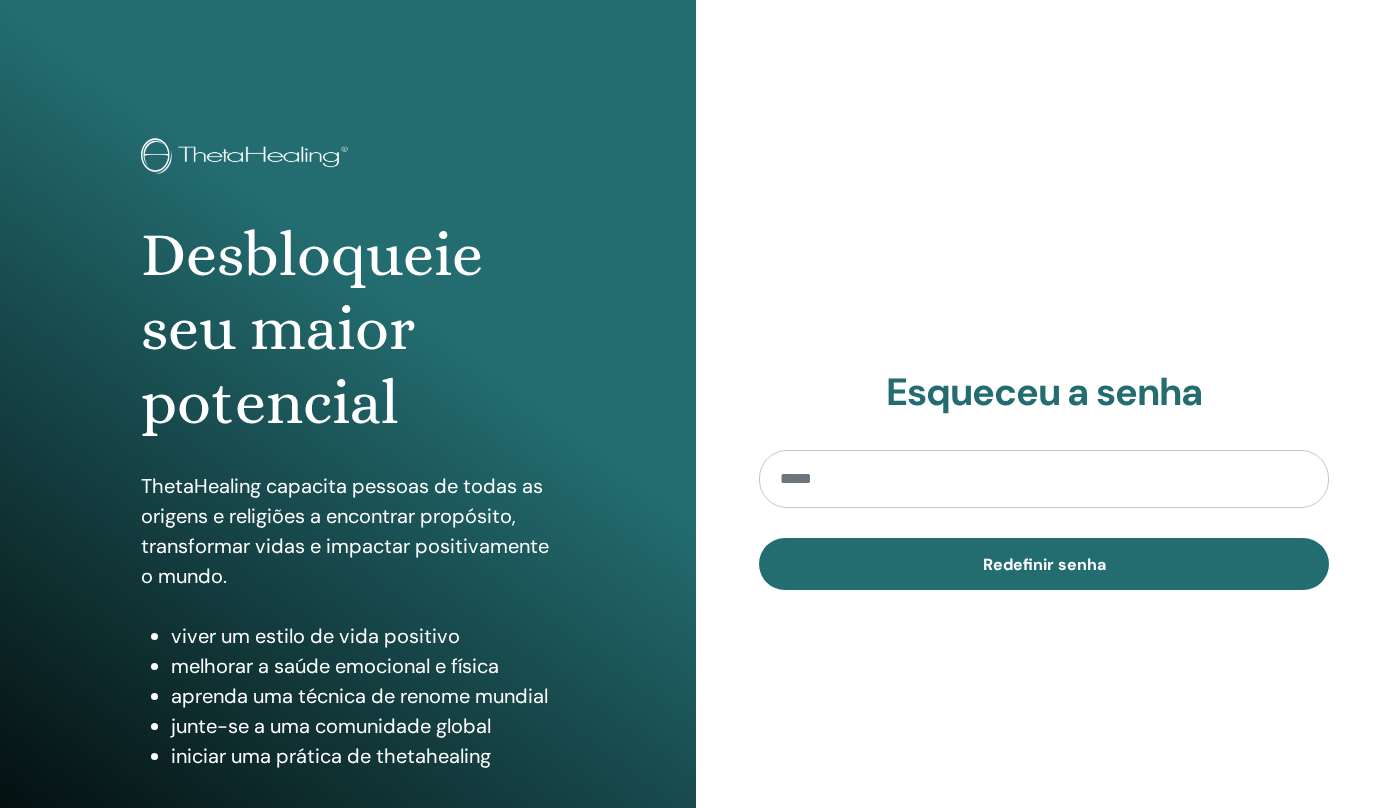 scroll, scrollTop: 0, scrollLeft: 0, axis: both 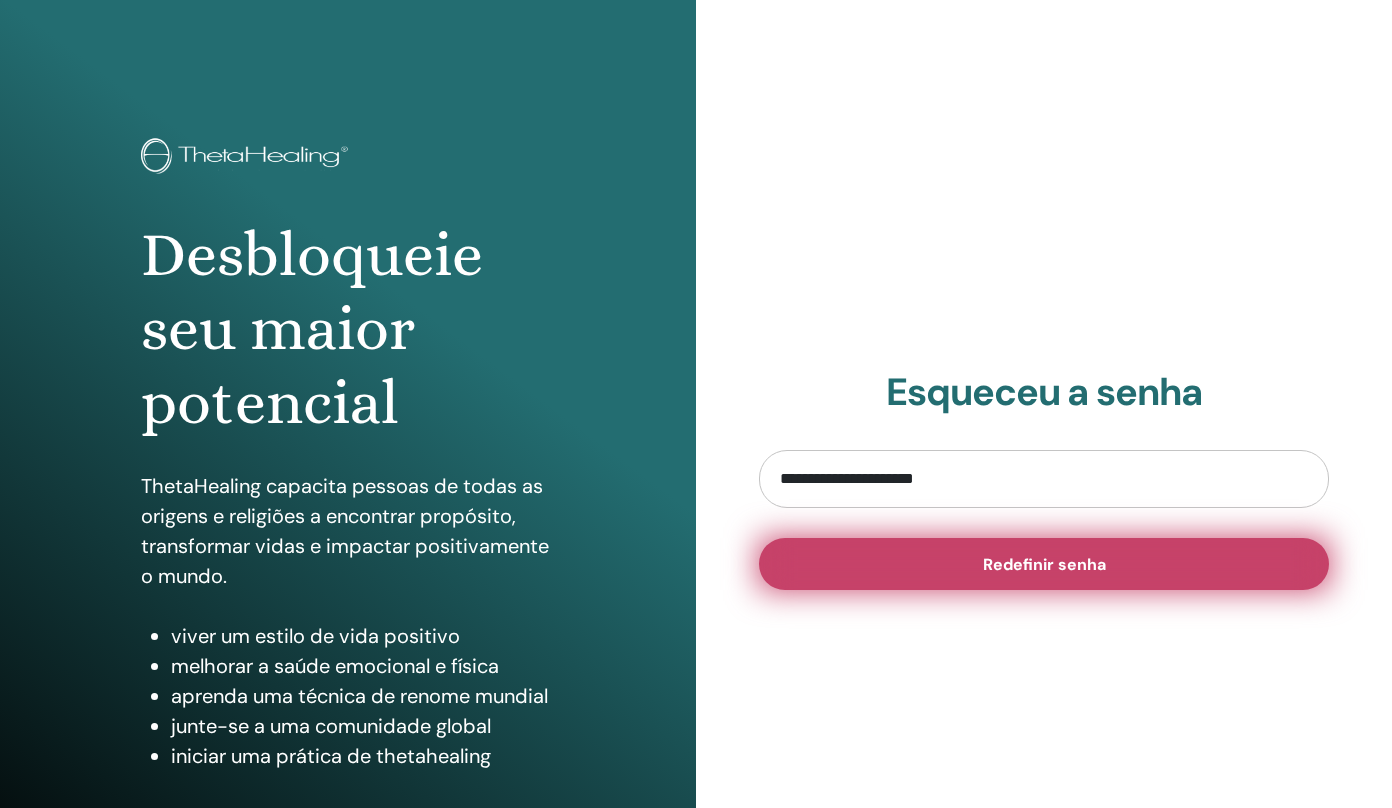 type on "**********" 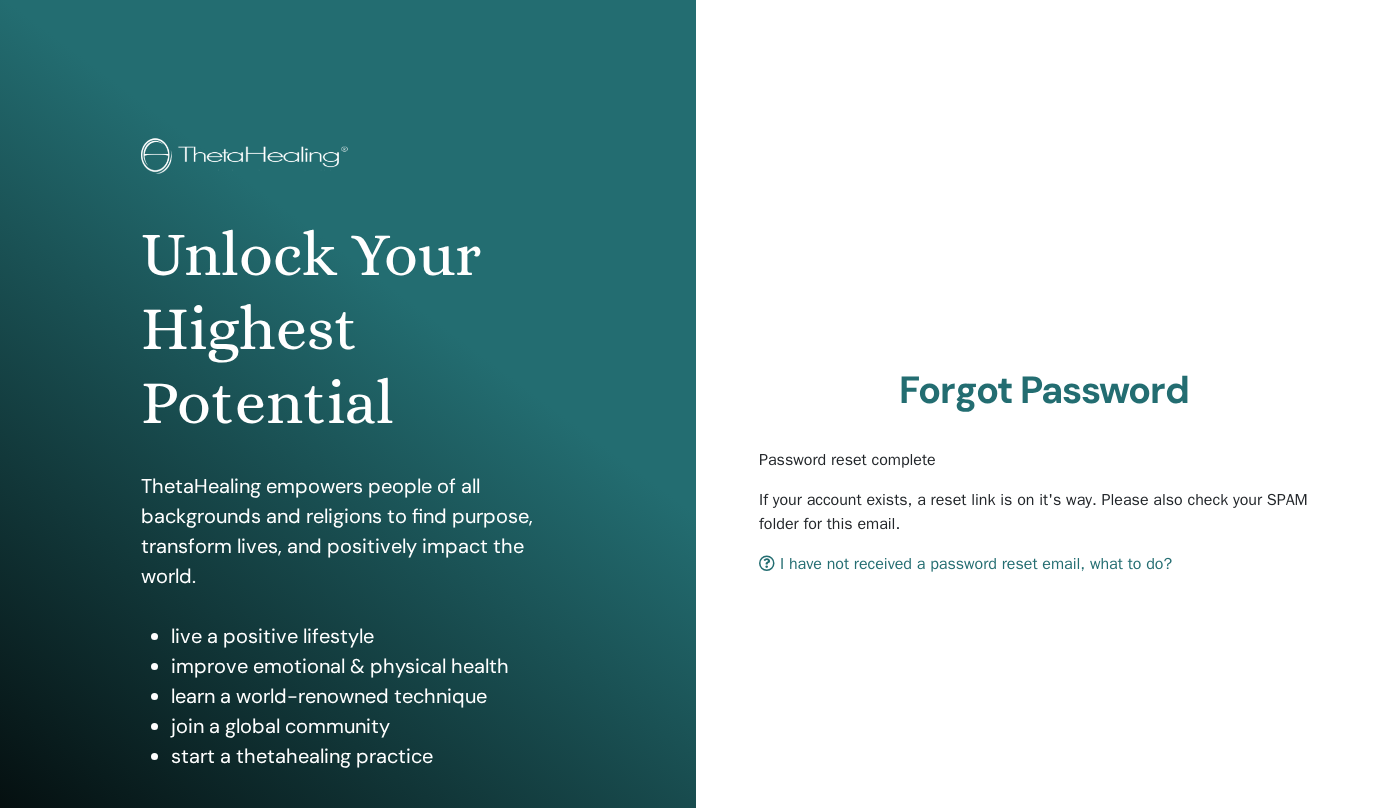 scroll, scrollTop: 0, scrollLeft: 0, axis: both 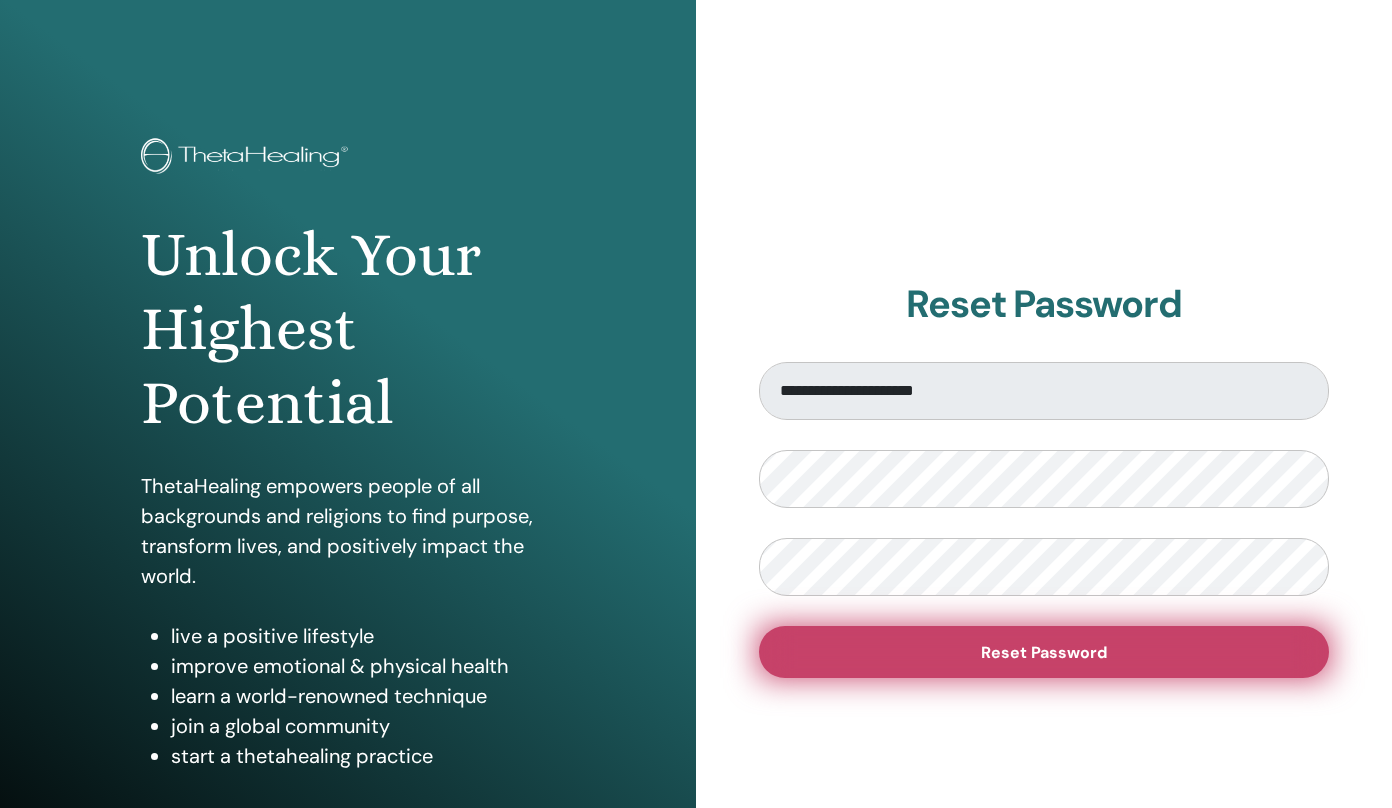 click on "Reset Password" at bounding box center [1044, 652] 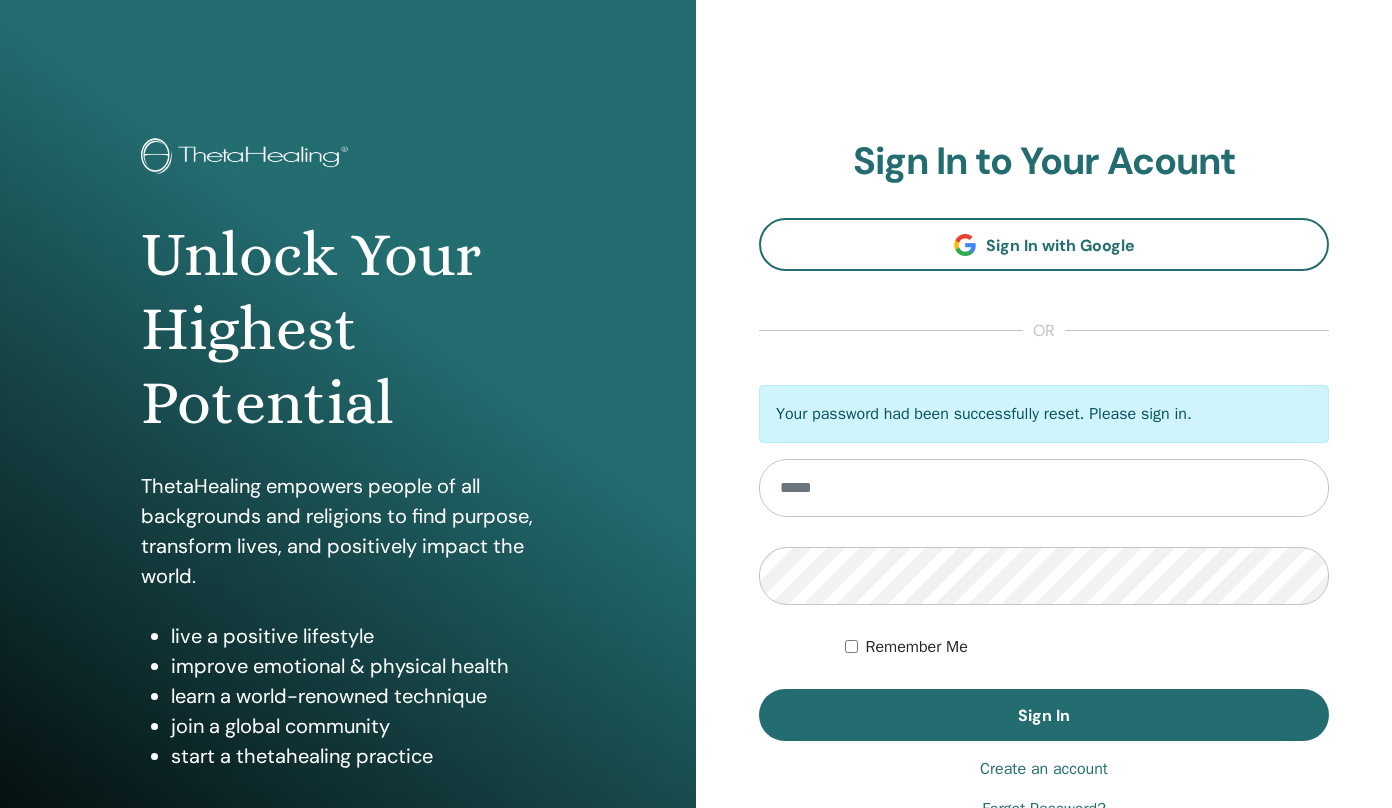scroll, scrollTop: 0, scrollLeft: 0, axis: both 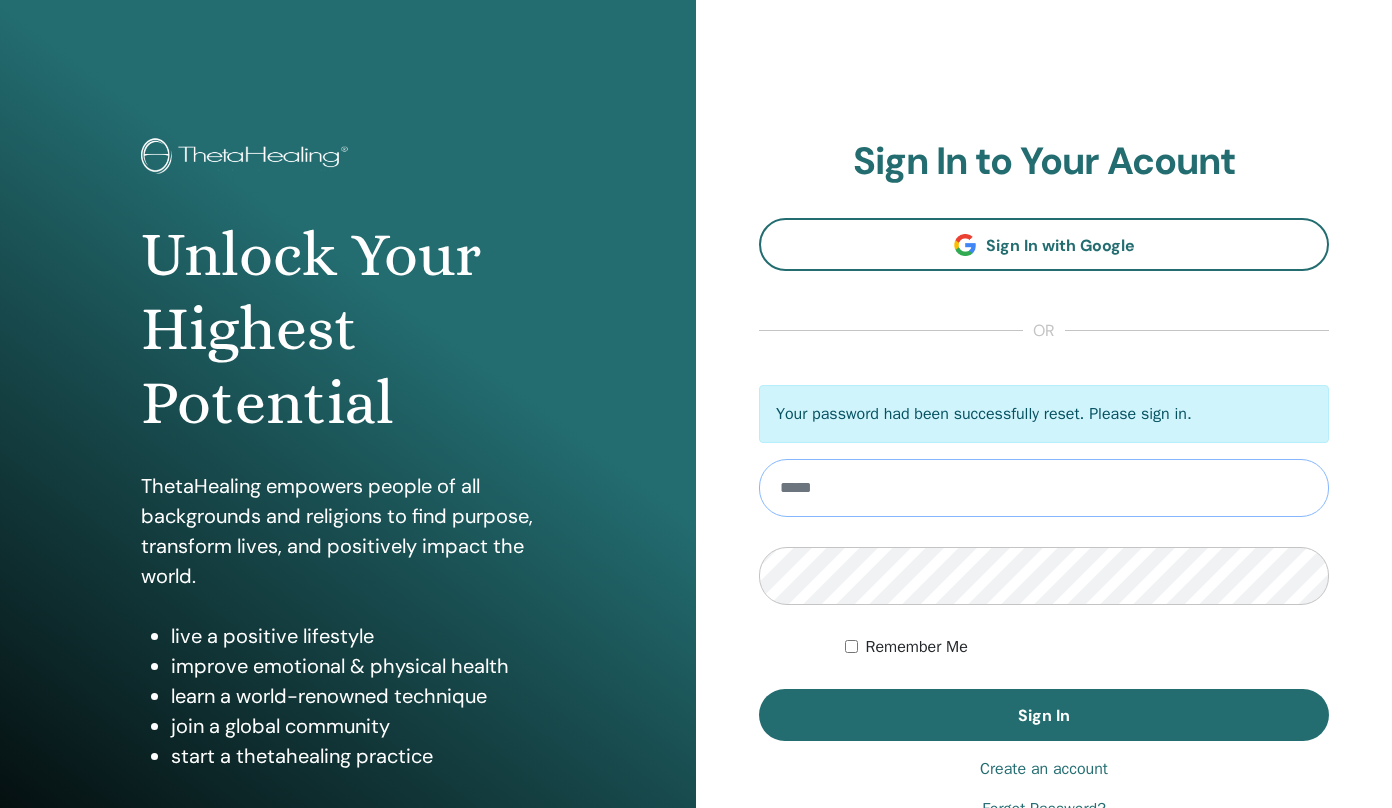 type on "**********" 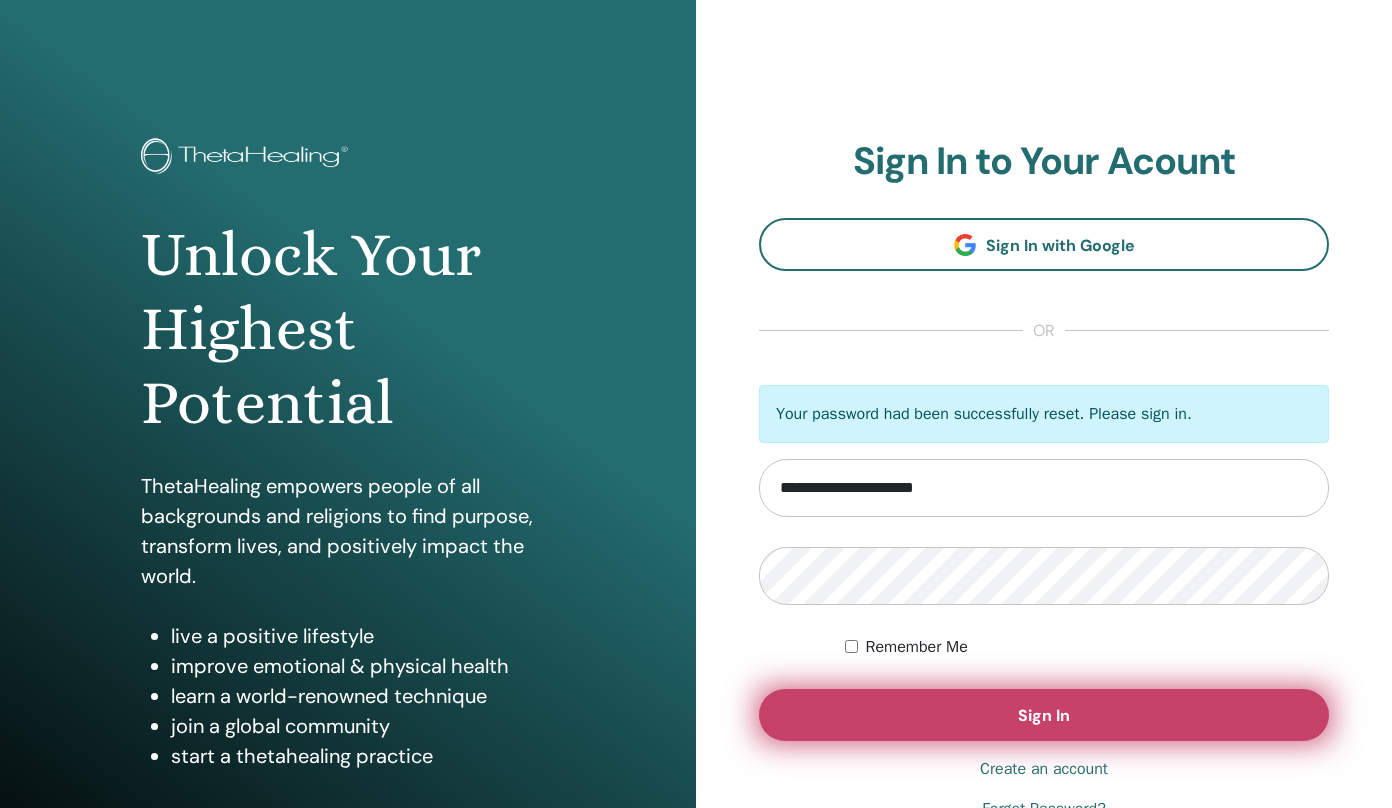 click on "Sign In" at bounding box center [1044, 715] 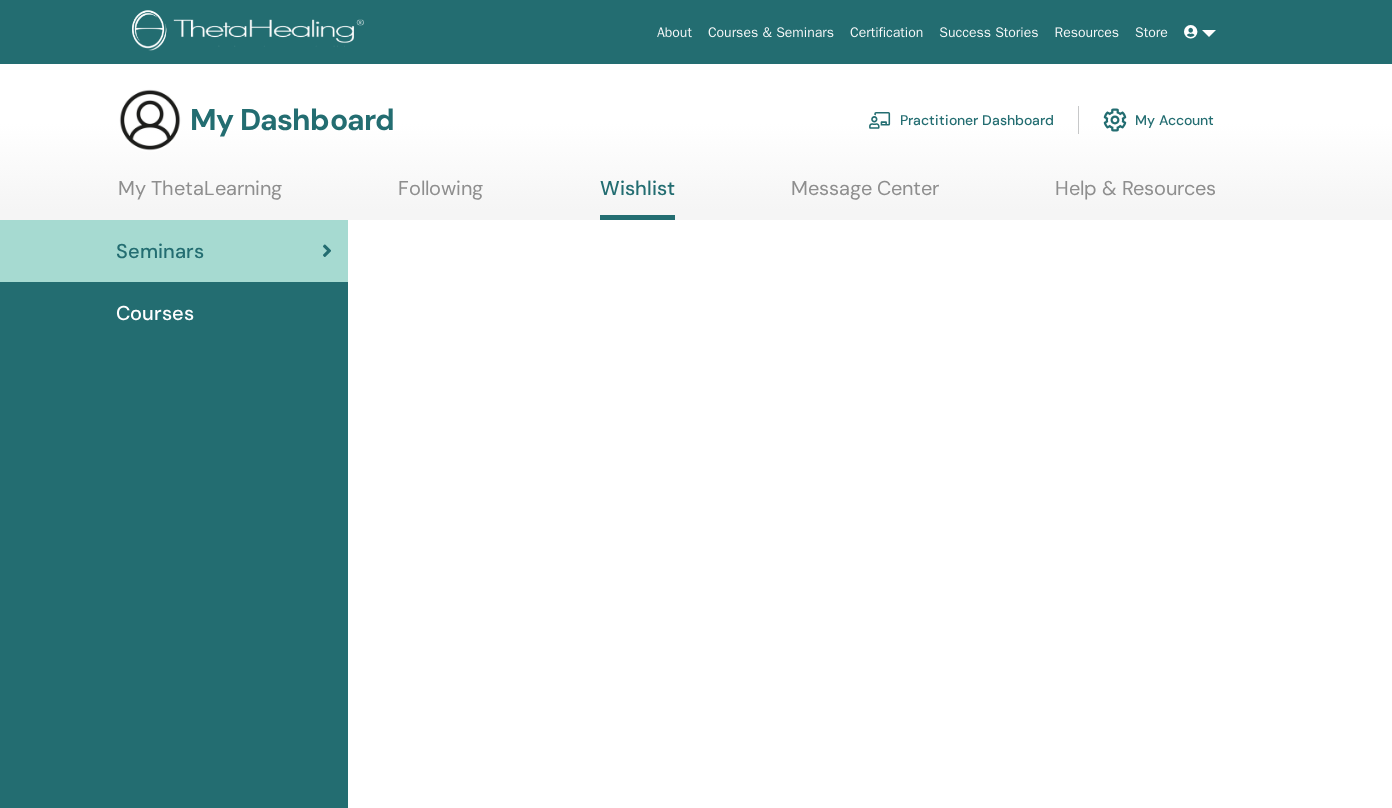 scroll, scrollTop: 0, scrollLeft: 0, axis: both 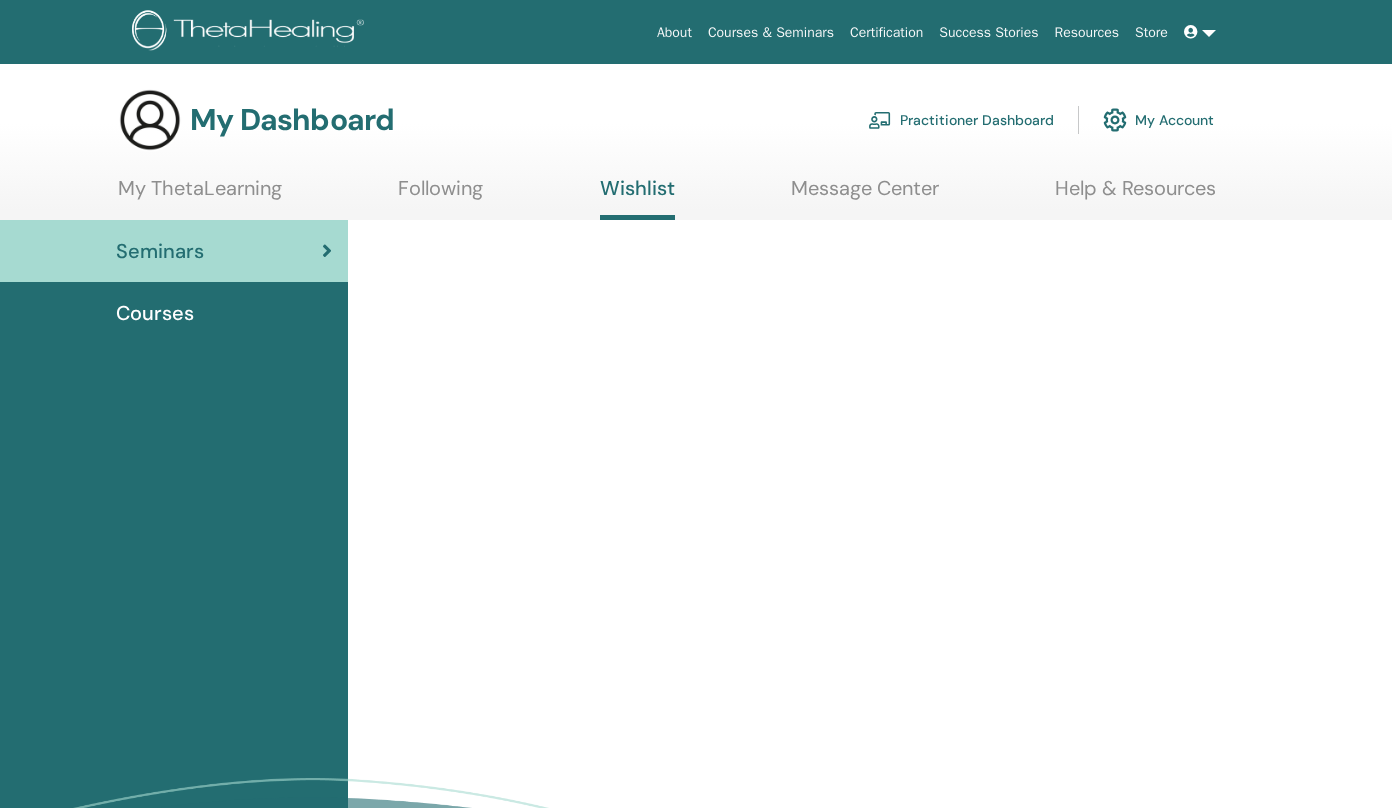 click on "Courses" at bounding box center [174, 313] 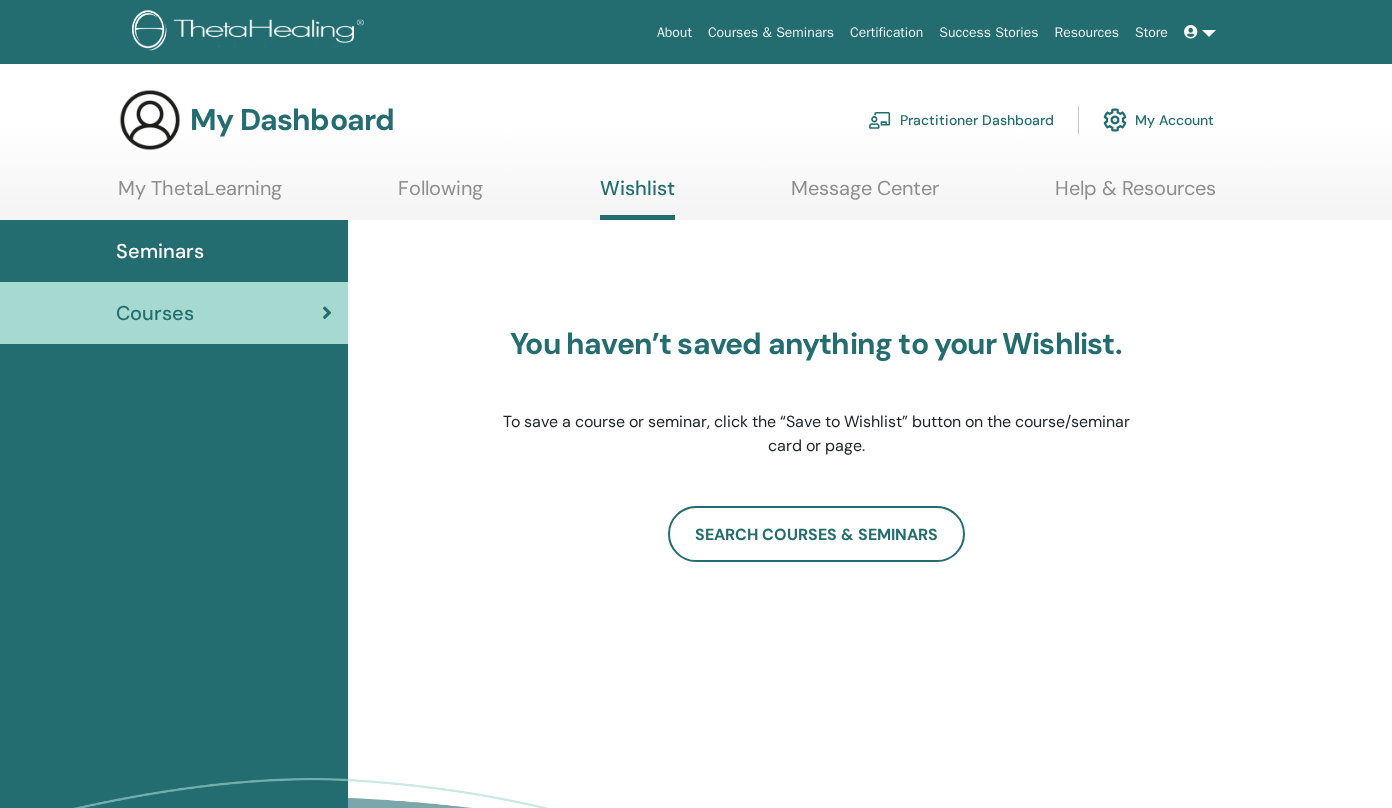 scroll, scrollTop: 0, scrollLeft: 0, axis: both 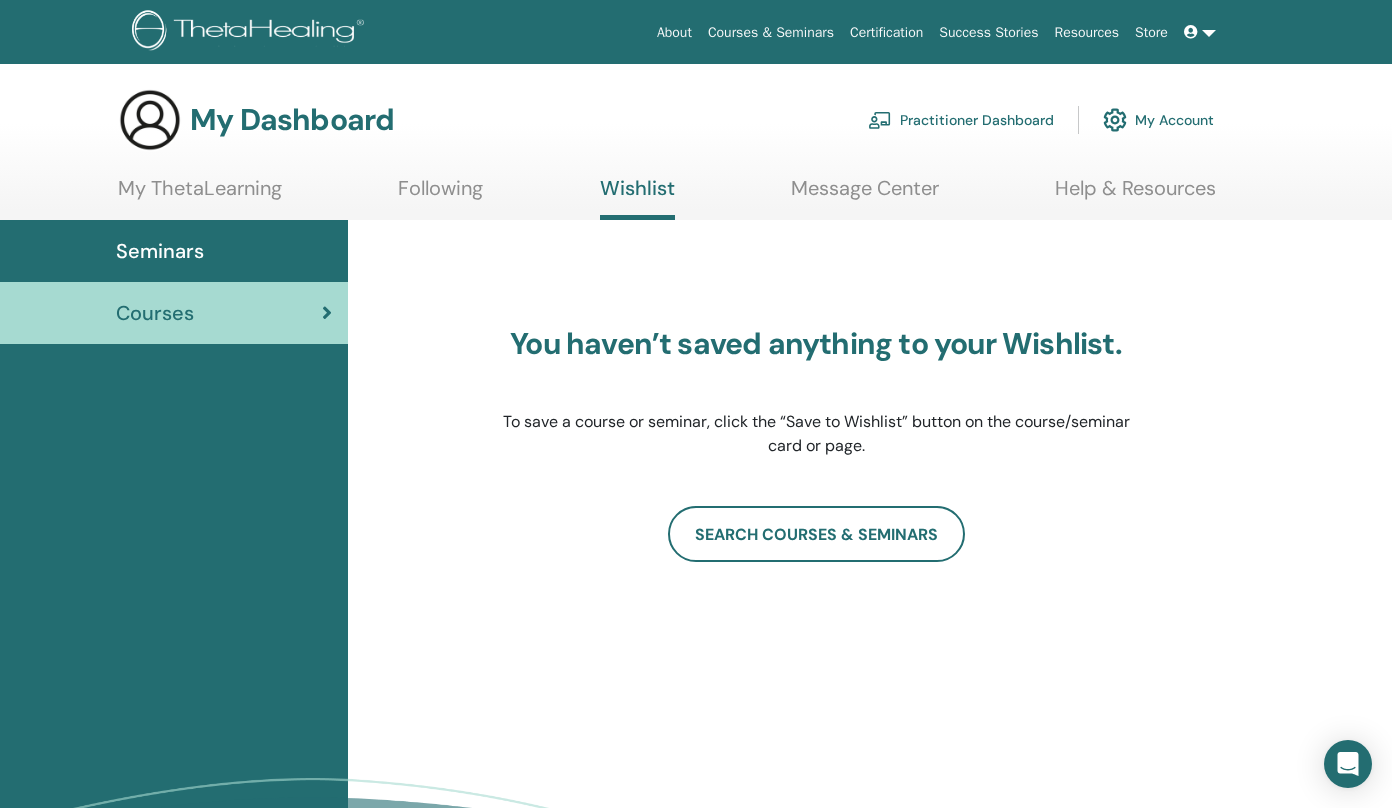click on "My Account" at bounding box center (1158, 120) 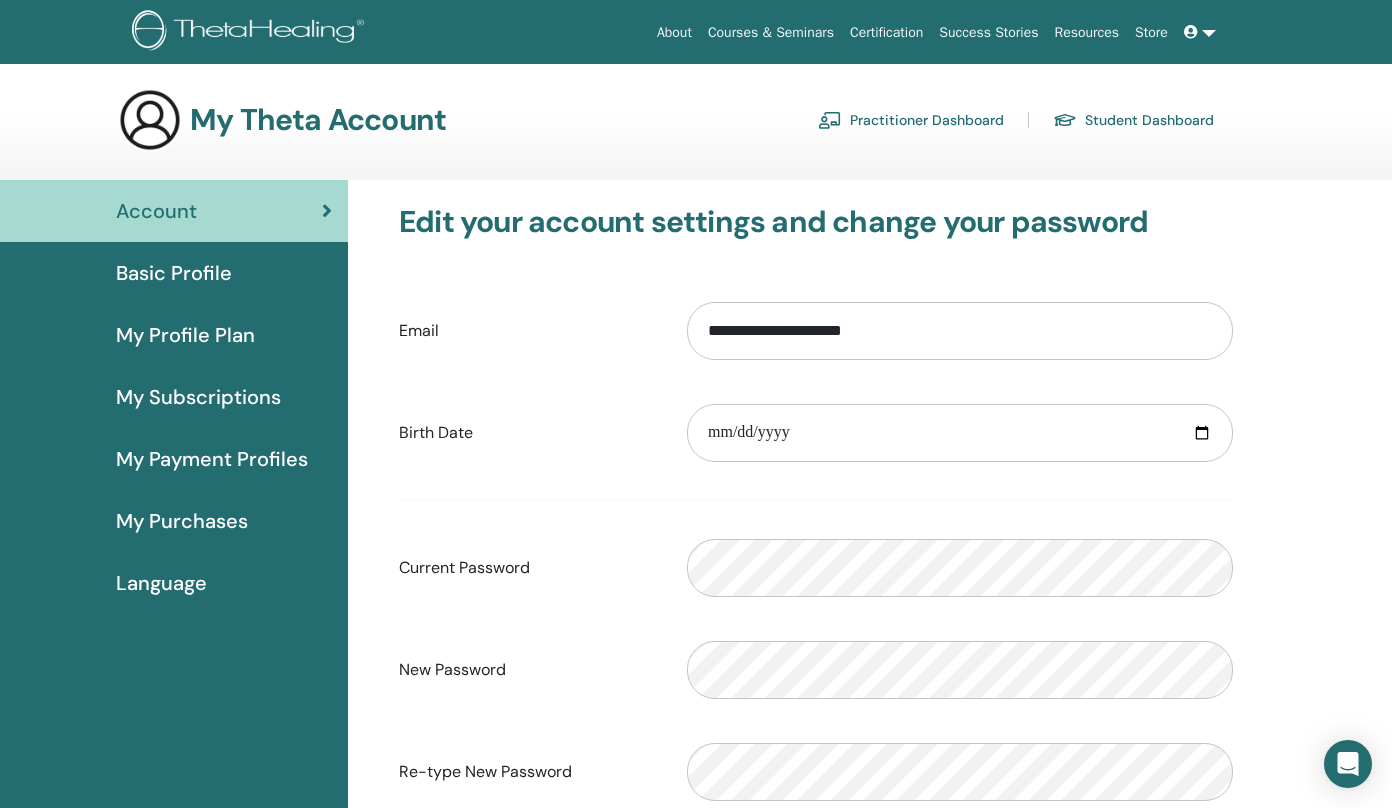 scroll, scrollTop: 0, scrollLeft: 0, axis: both 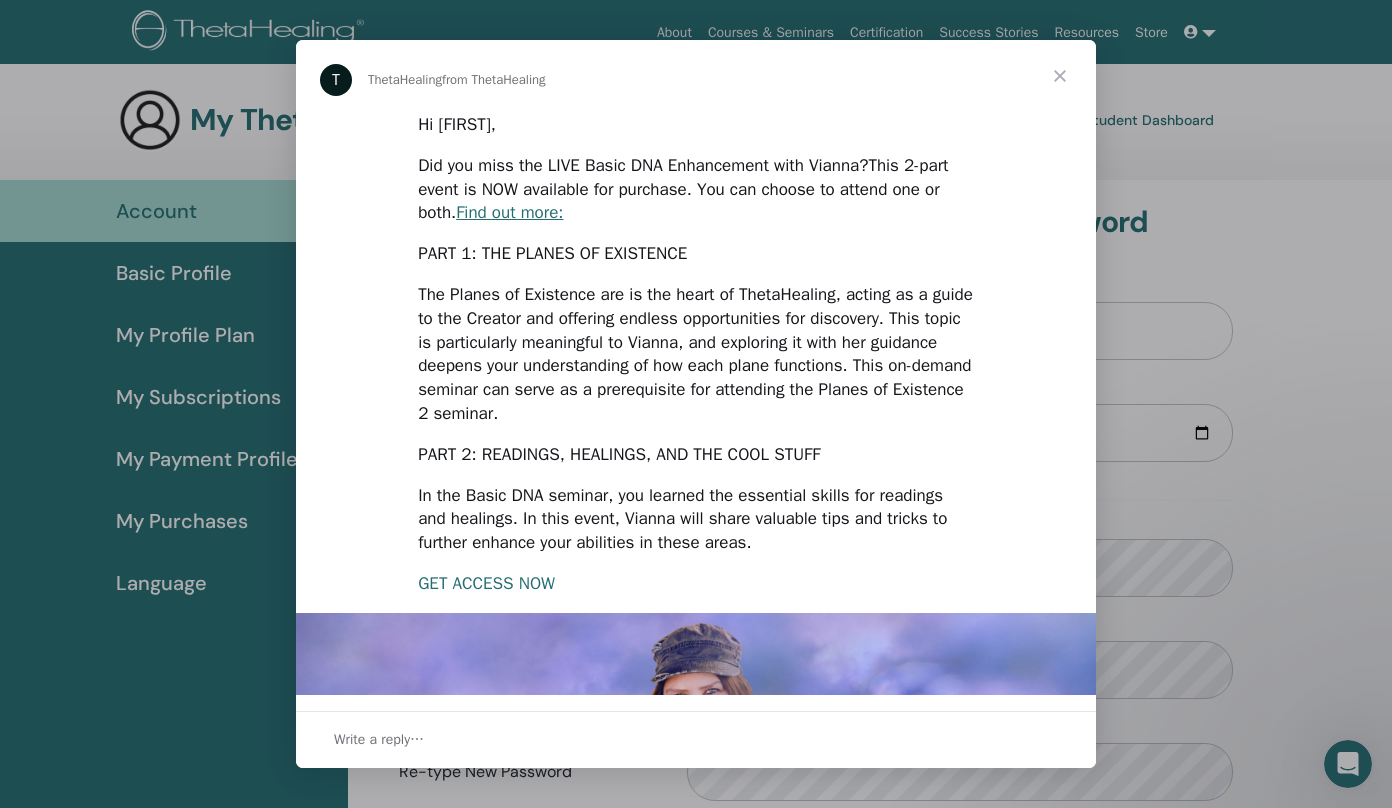 click on "GET ACCESS NOW" at bounding box center [486, 583] 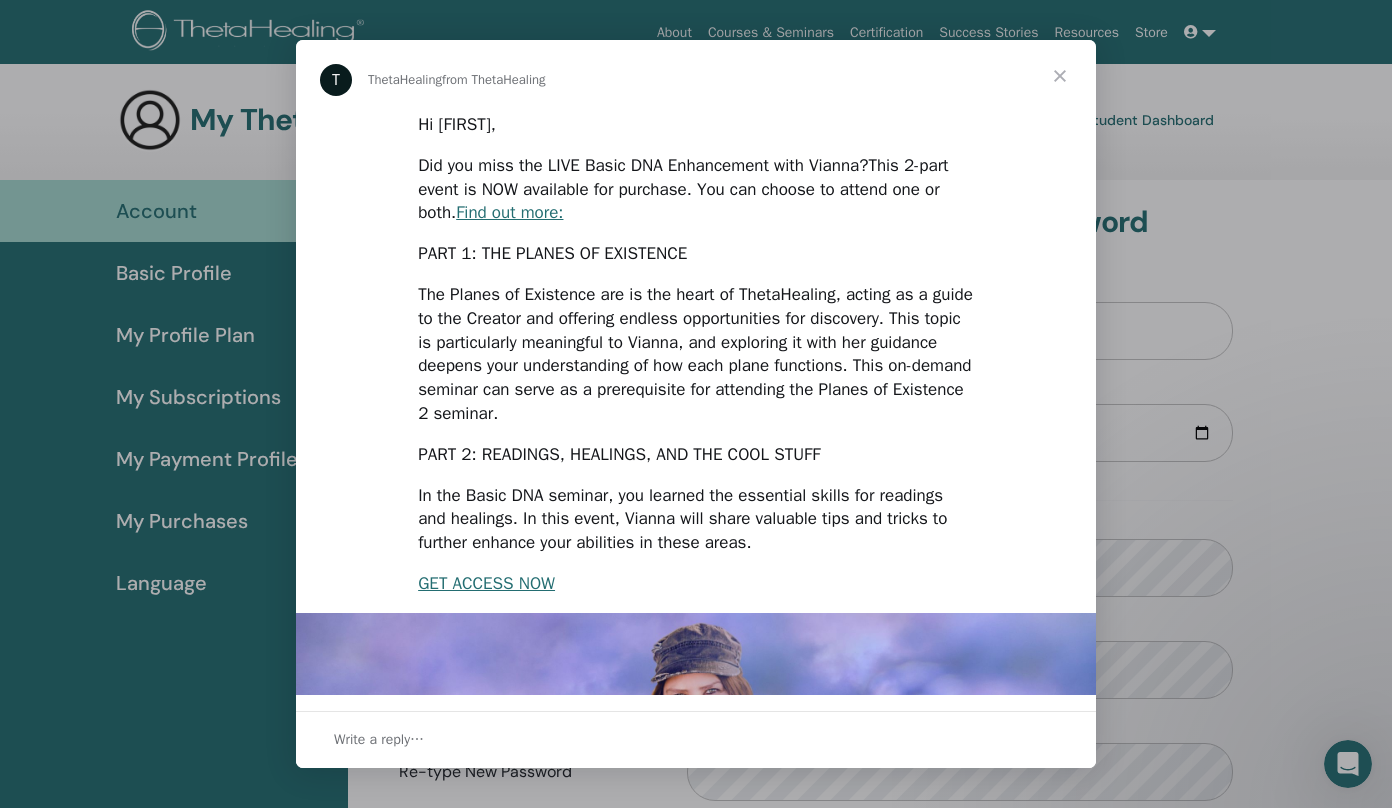 click at bounding box center [1060, 76] 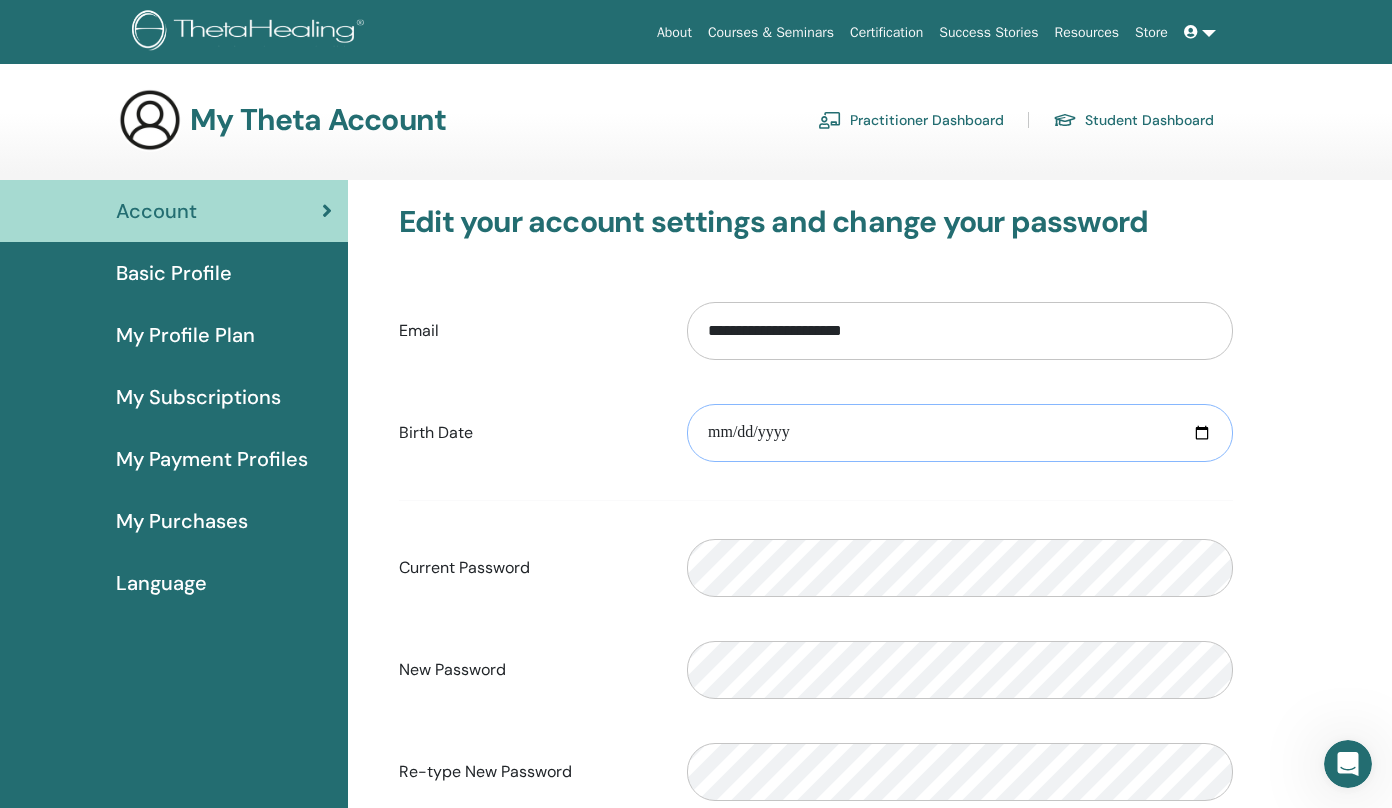 click at bounding box center [960, 433] 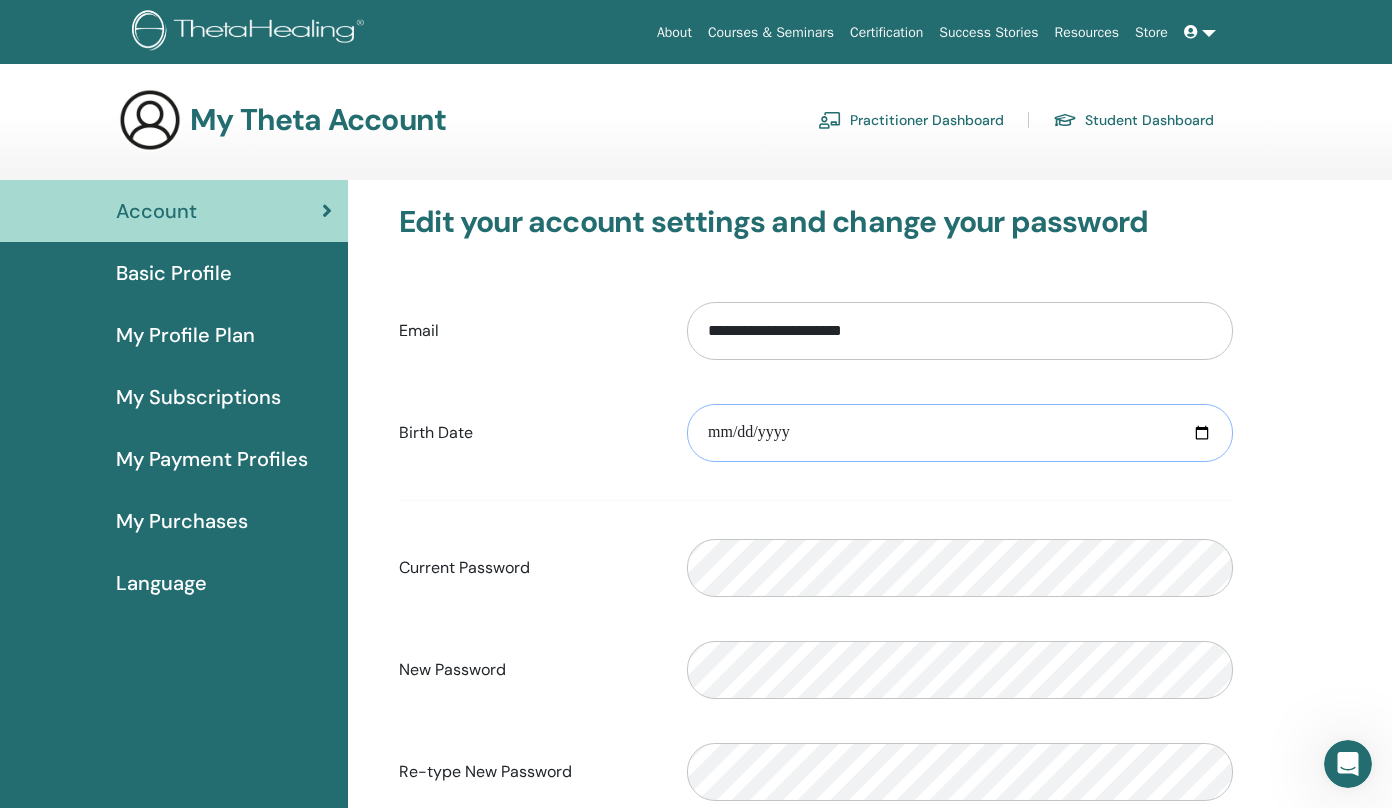 click at bounding box center (960, 433) 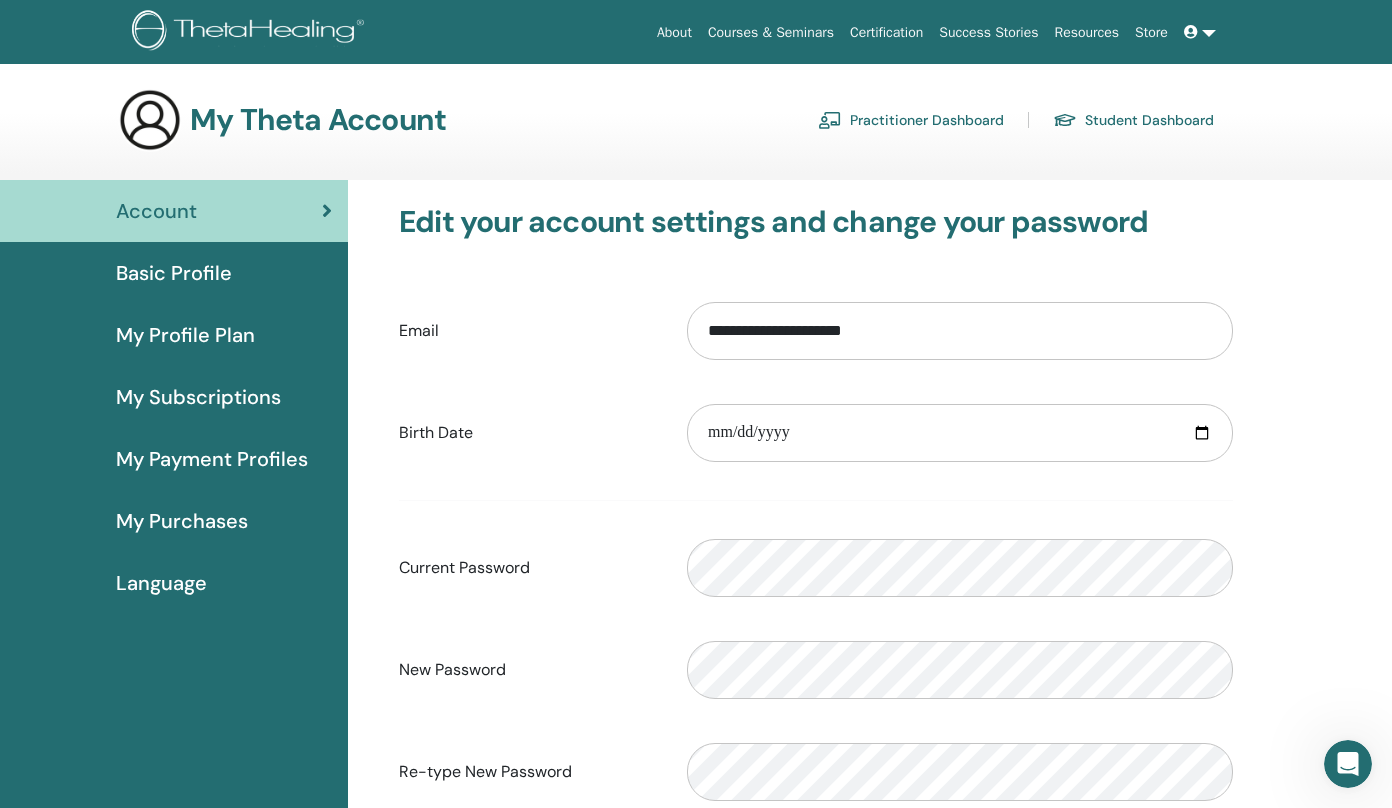 click on "**********" at bounding box center [870, 653] 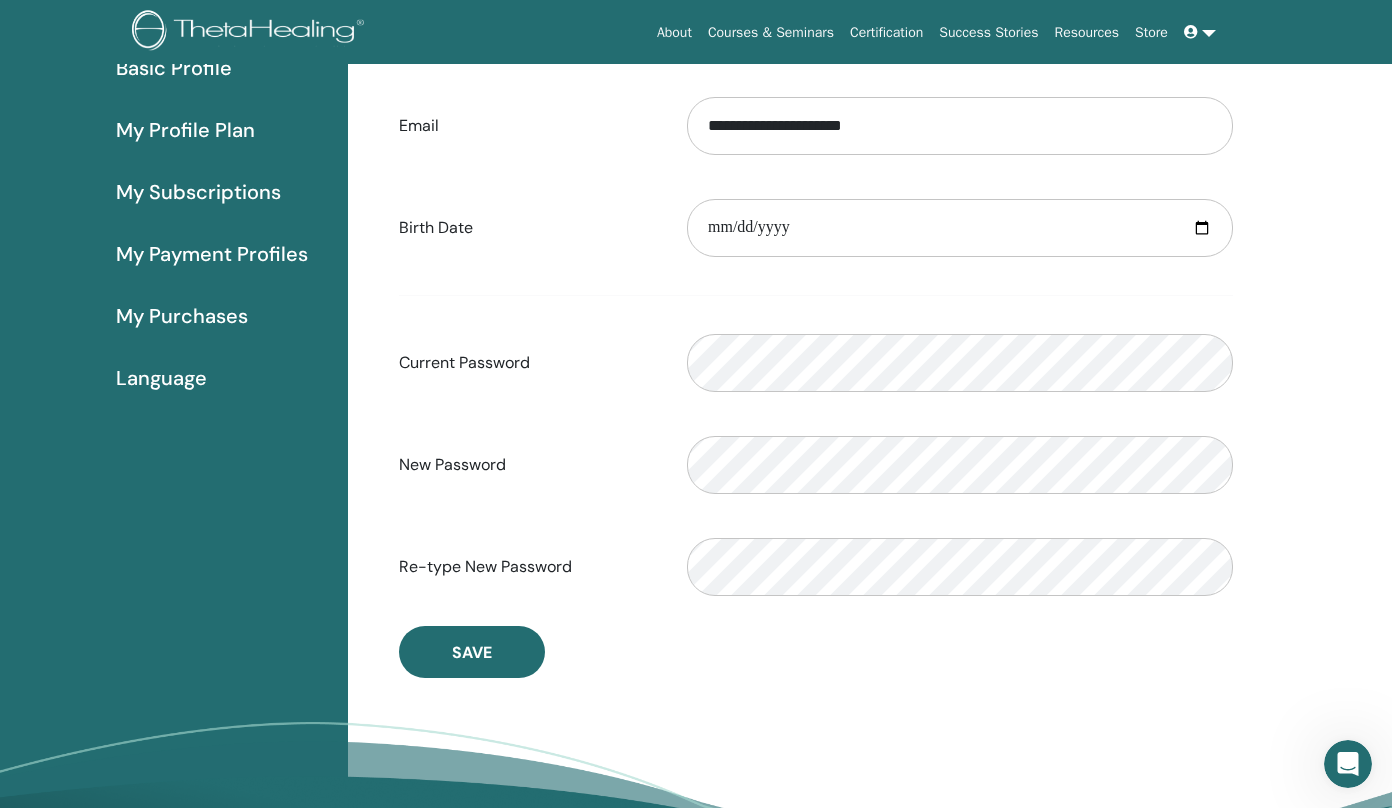 scroll, scrollTop: 0, scrollLeft: 0, axis: both 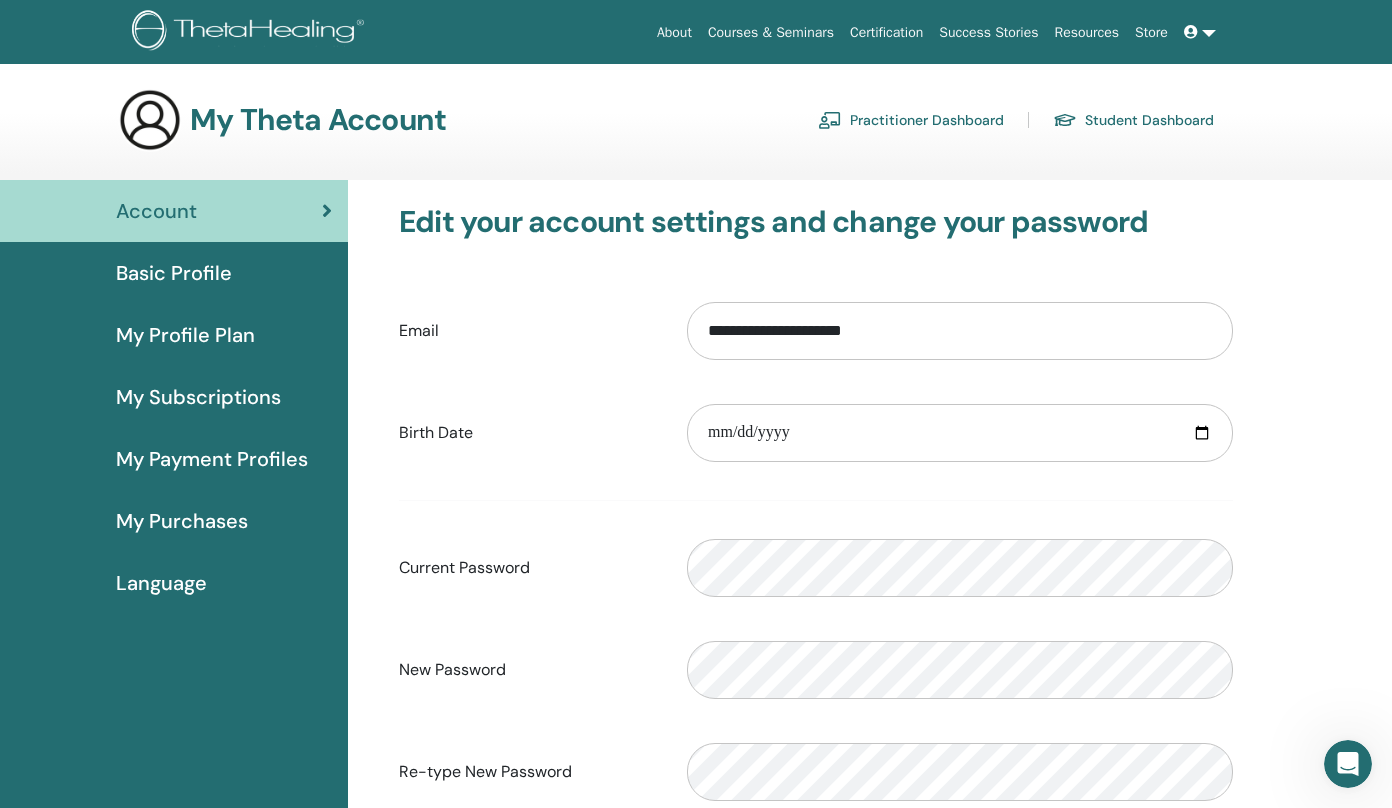 click on "Basic Profile" at bounding box center [174, 273] 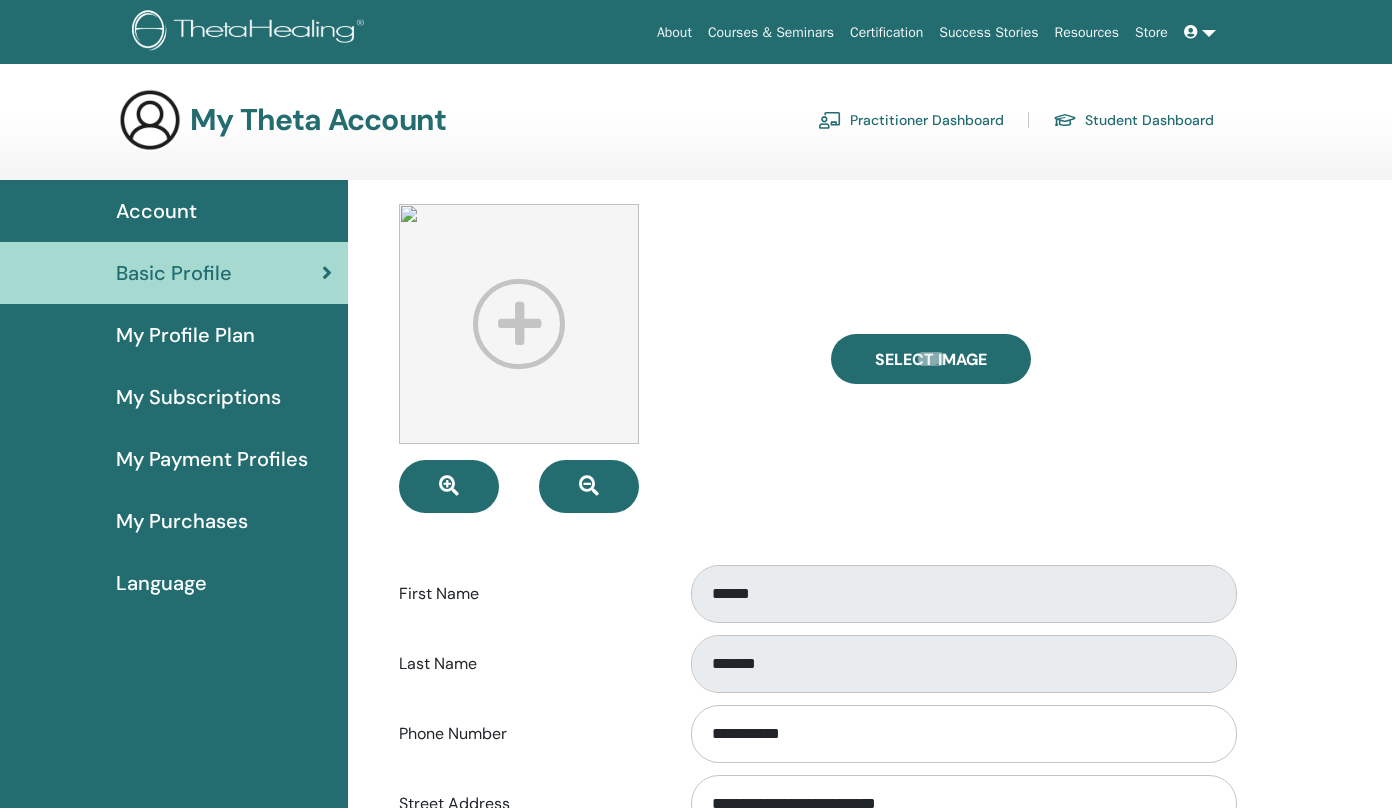 scroll, scrollTop: 0, scrollLeft: 0, axis: both 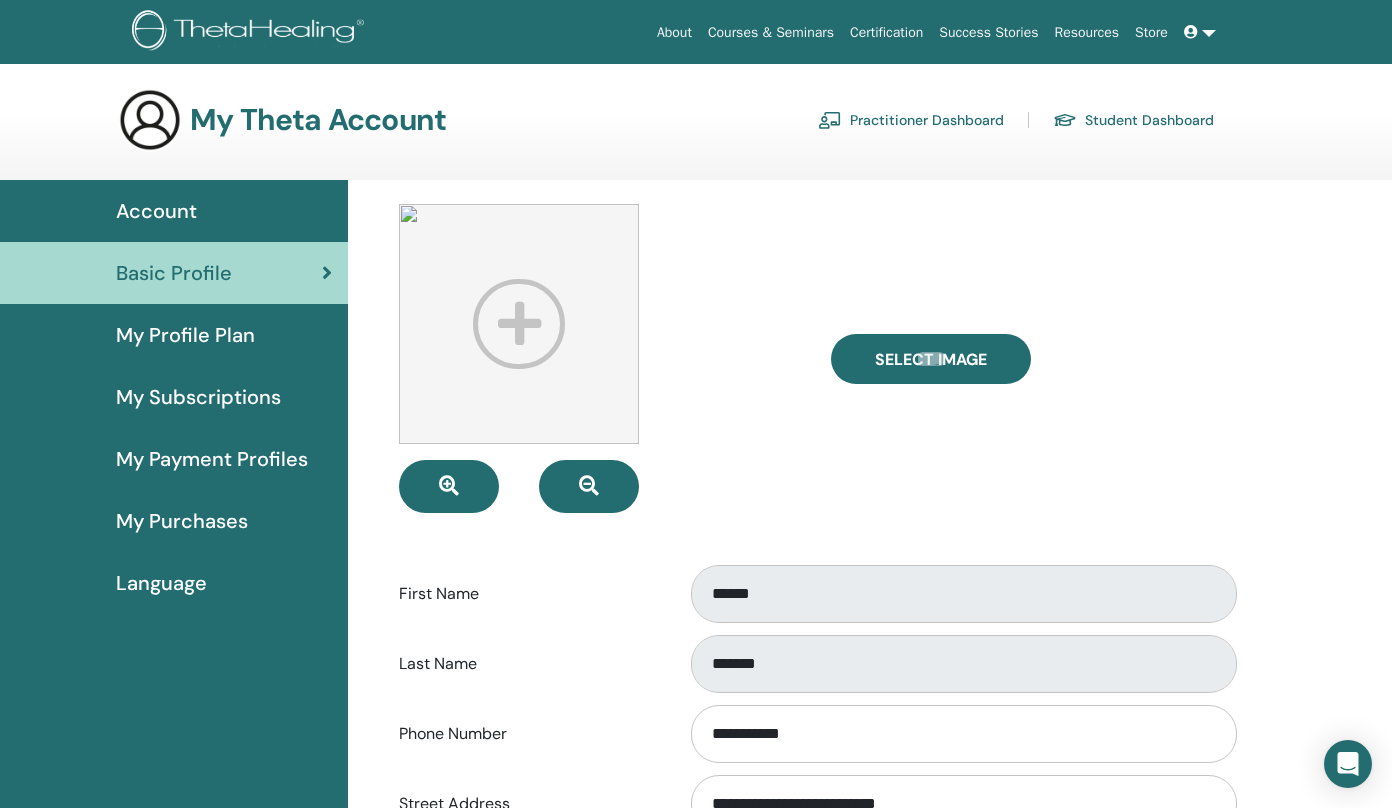 click on "My Profile Plan" at bounding box center [185, 335] 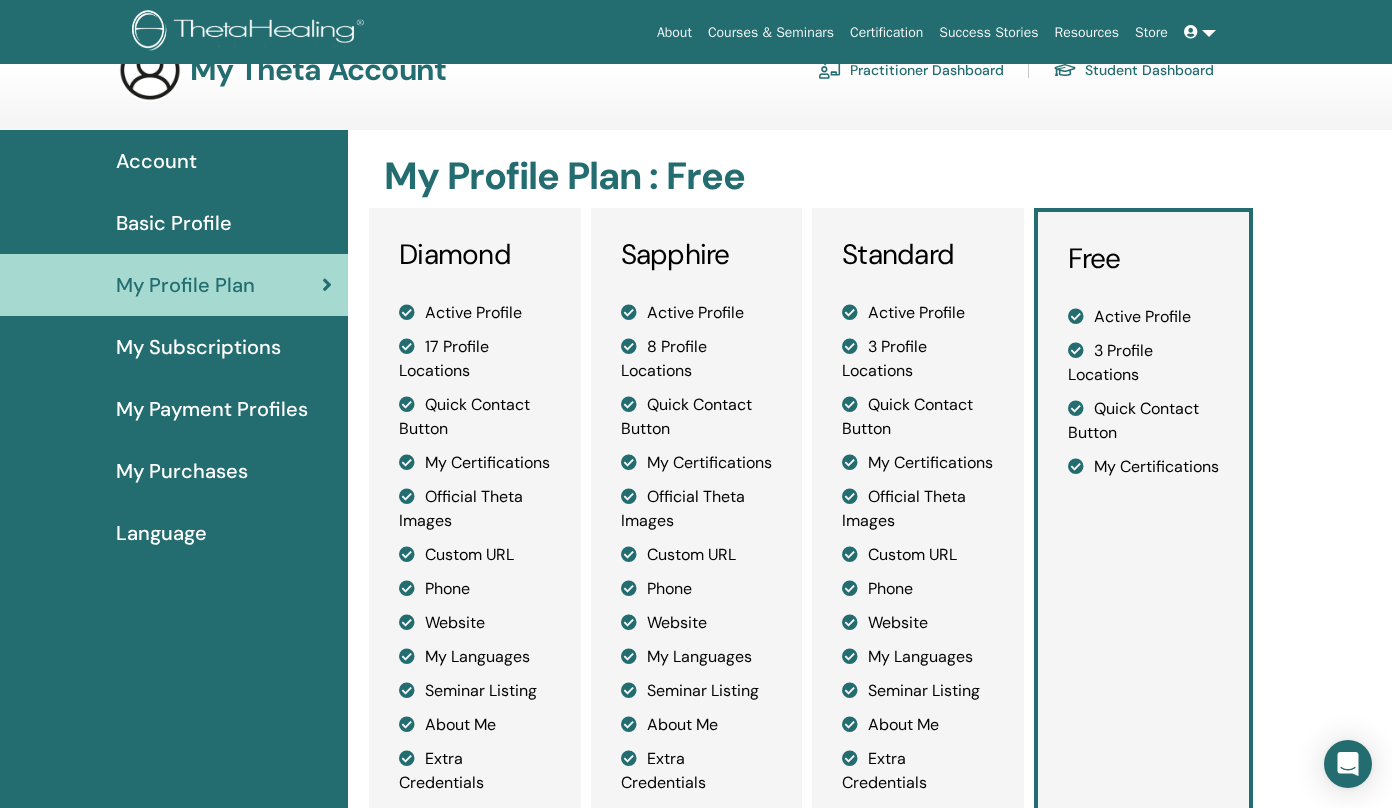 scroll, scrollTop: 45, scrollLeft: 0, axis: vertical 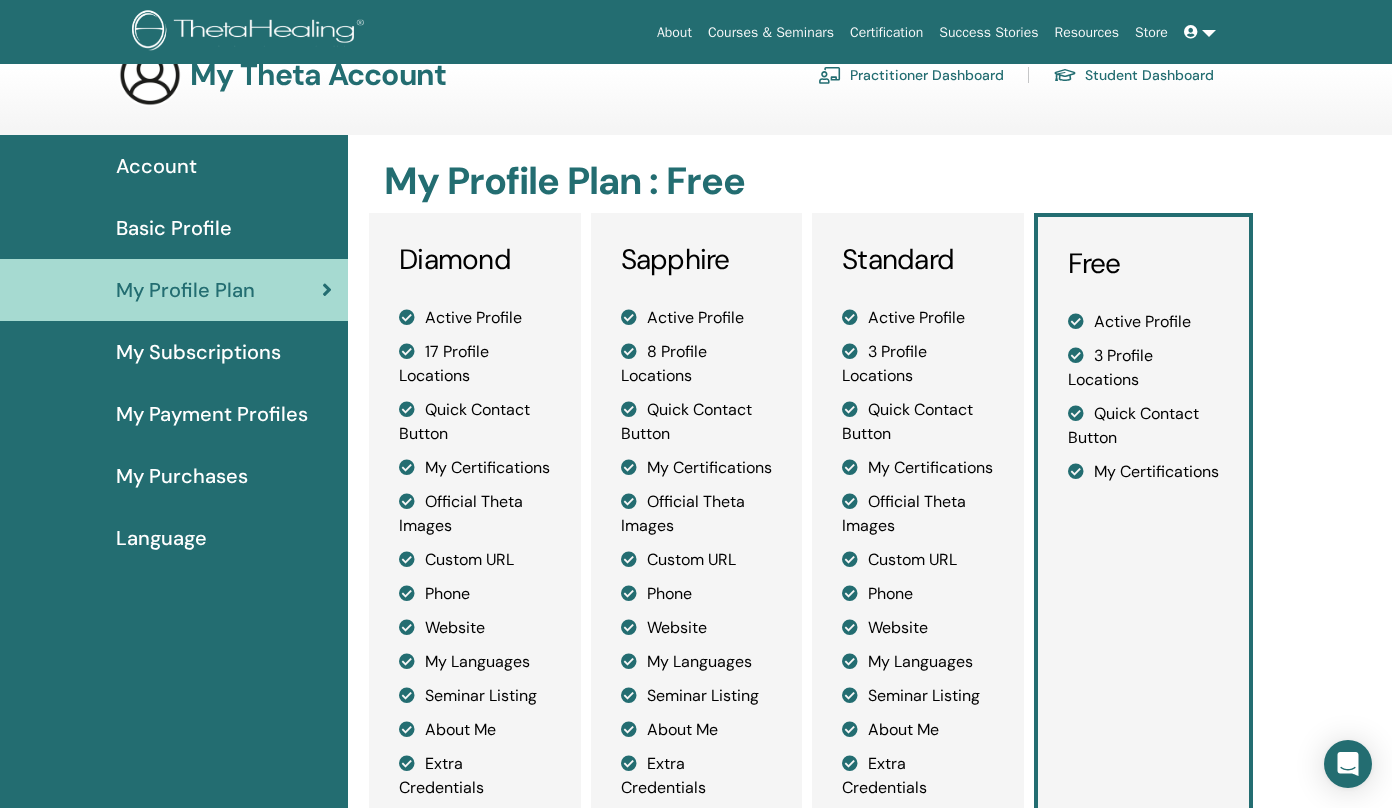 click on "My Subscriptions" at bounding box center (174, 352) 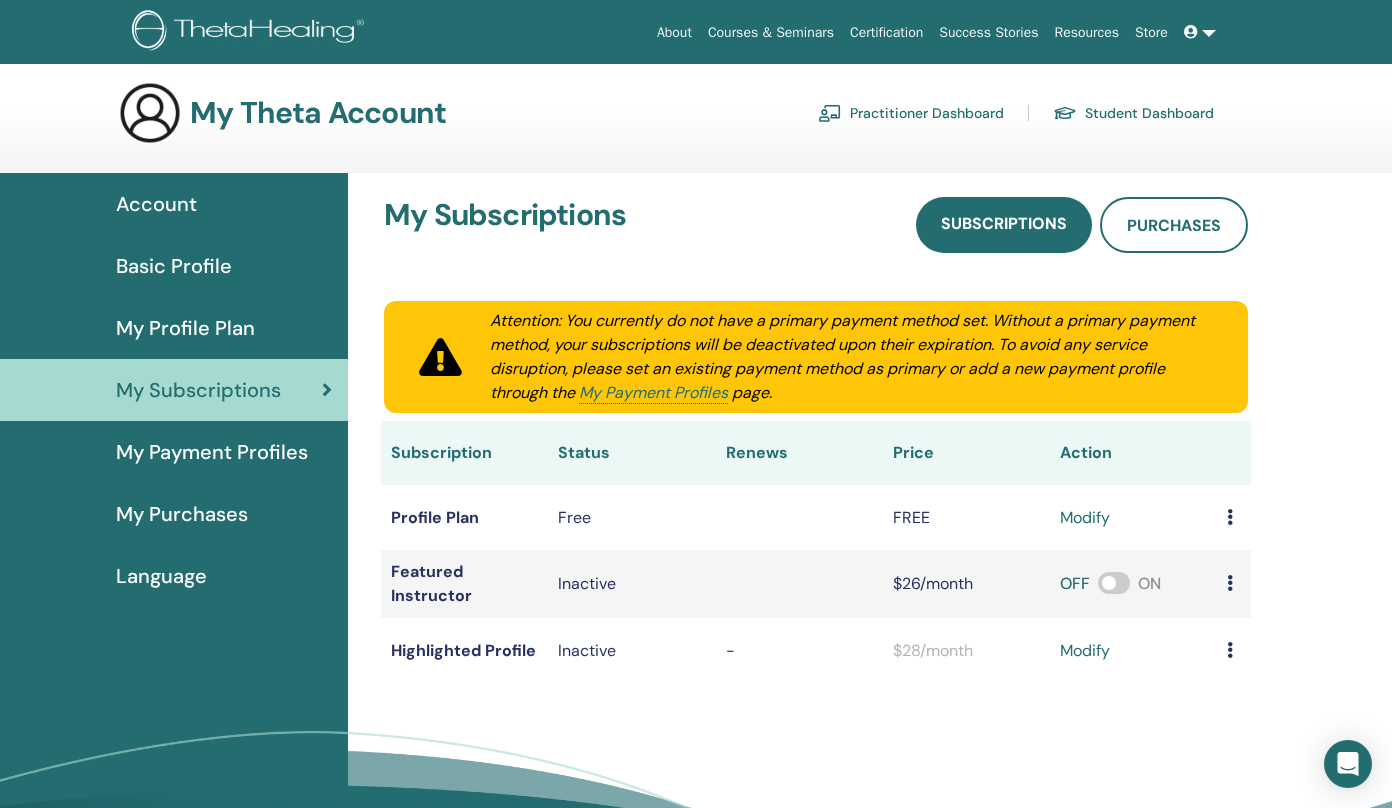 scroll, scrollTop: 0, scrollLeft: 0, axis: both 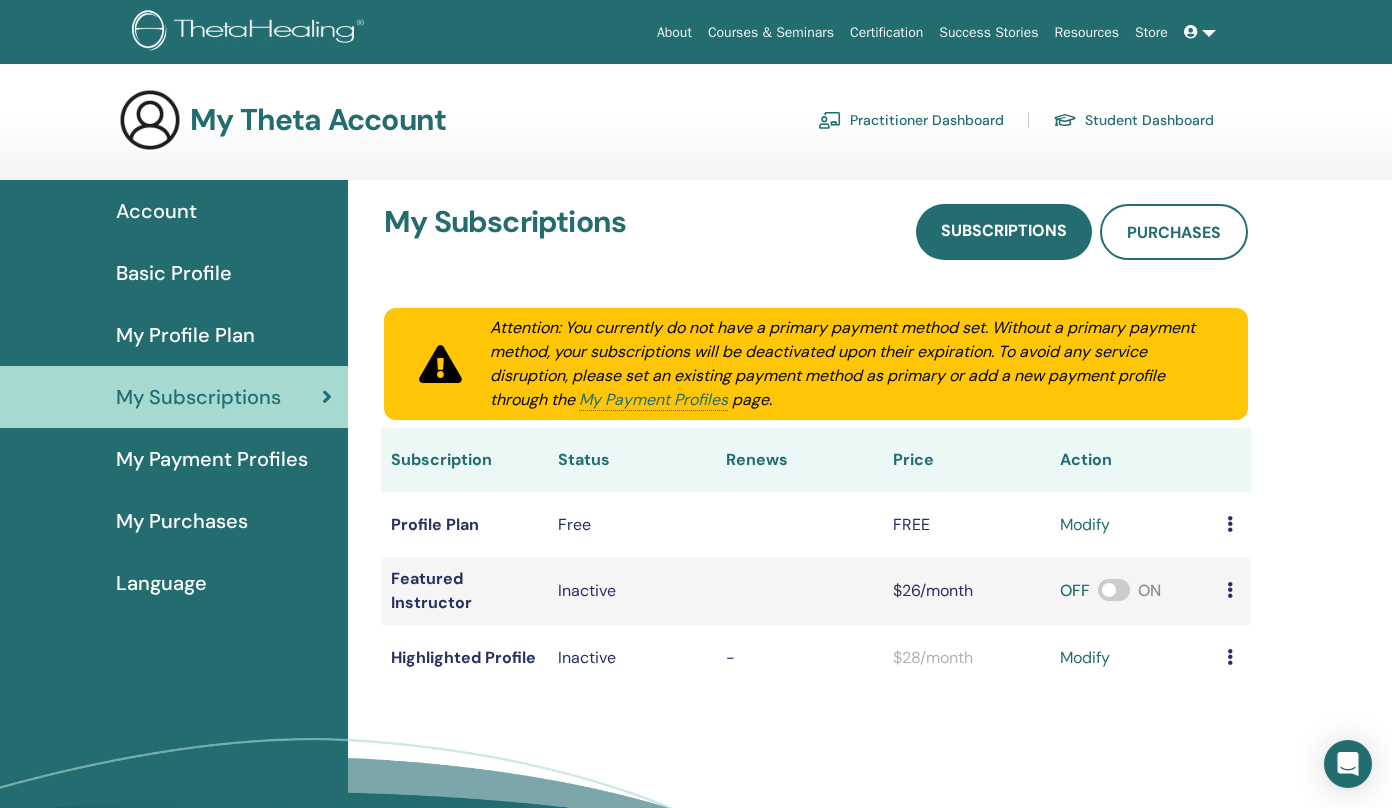 click on "My Payment Profiles" at bounding box center (212, 459) 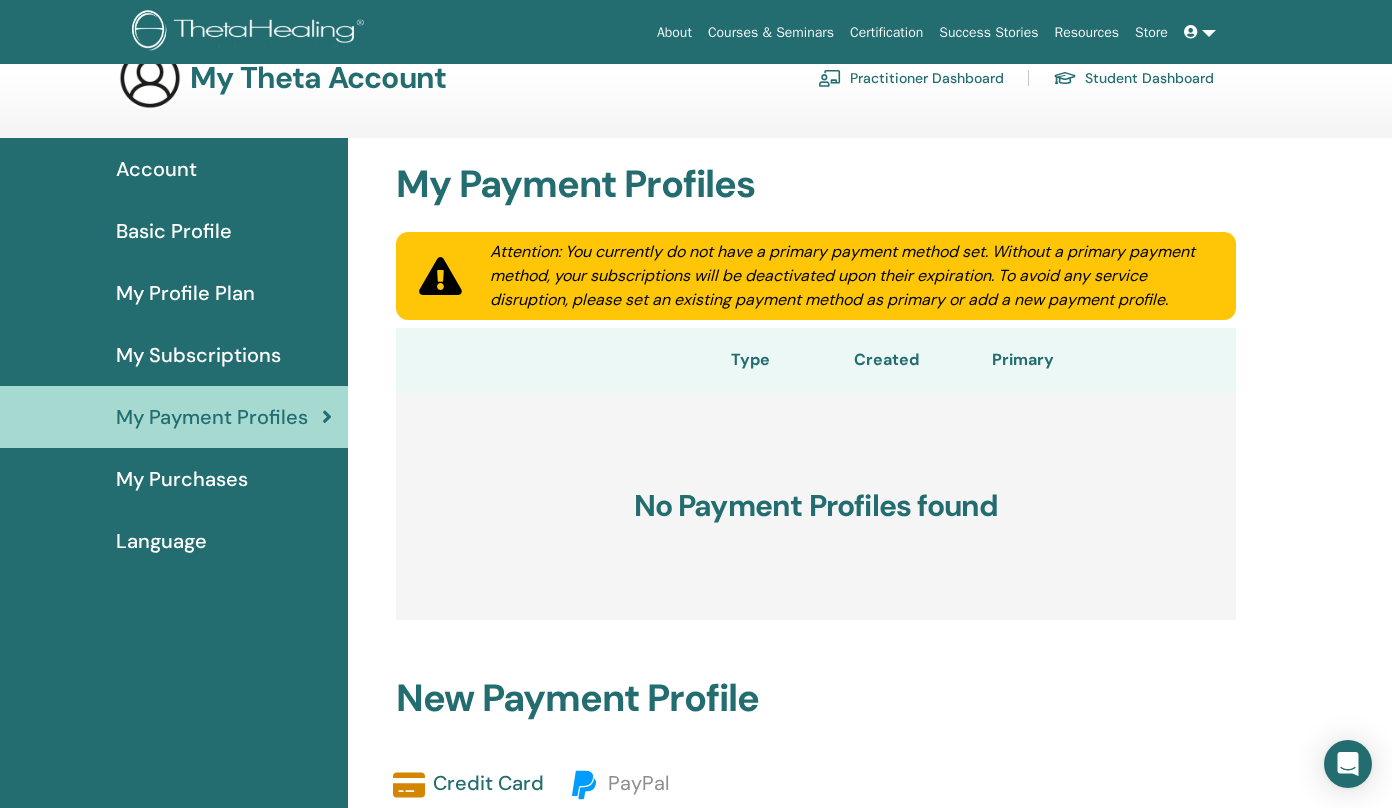 scroll, scrollTop: 0, scrollLeft: 0, axis: both 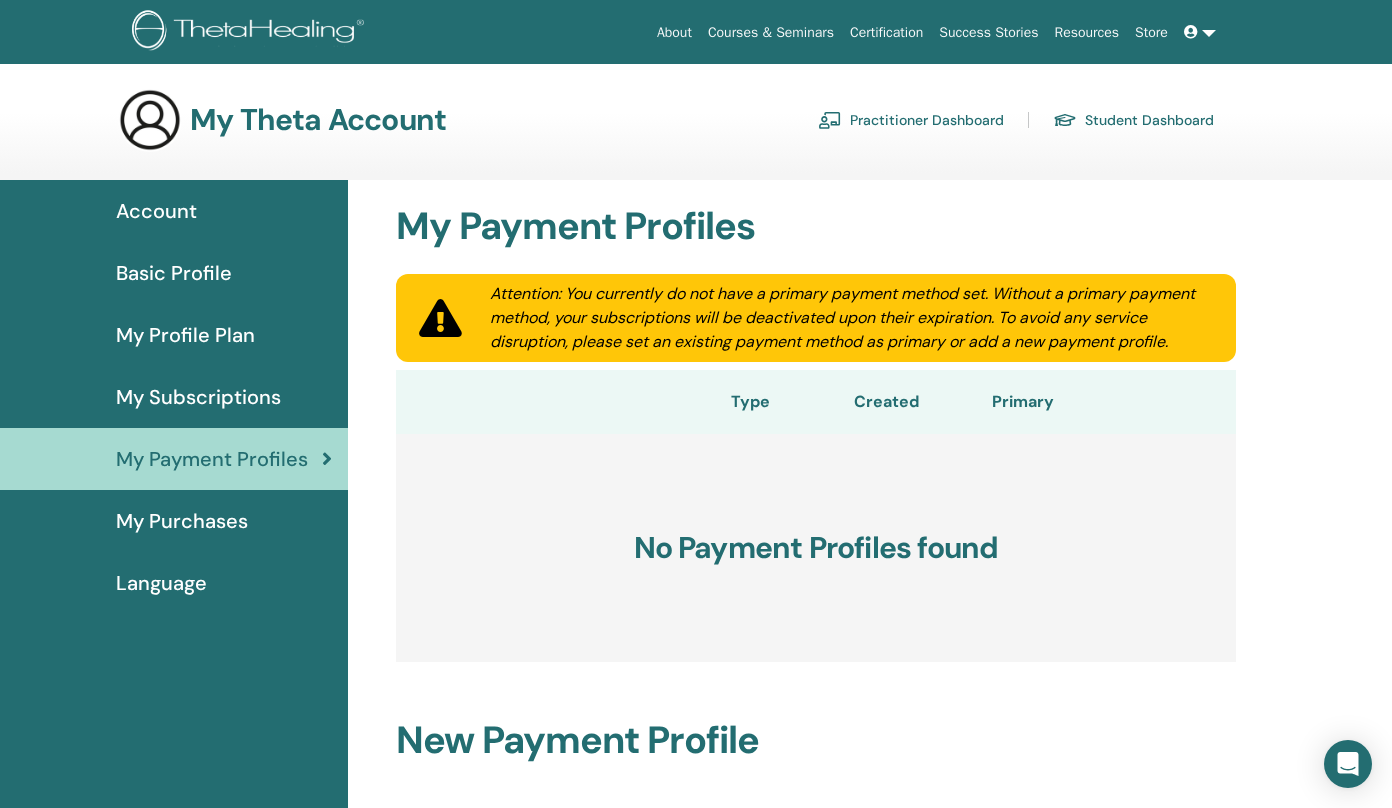 click on "My Purchases" at bounding box center [182, 521] 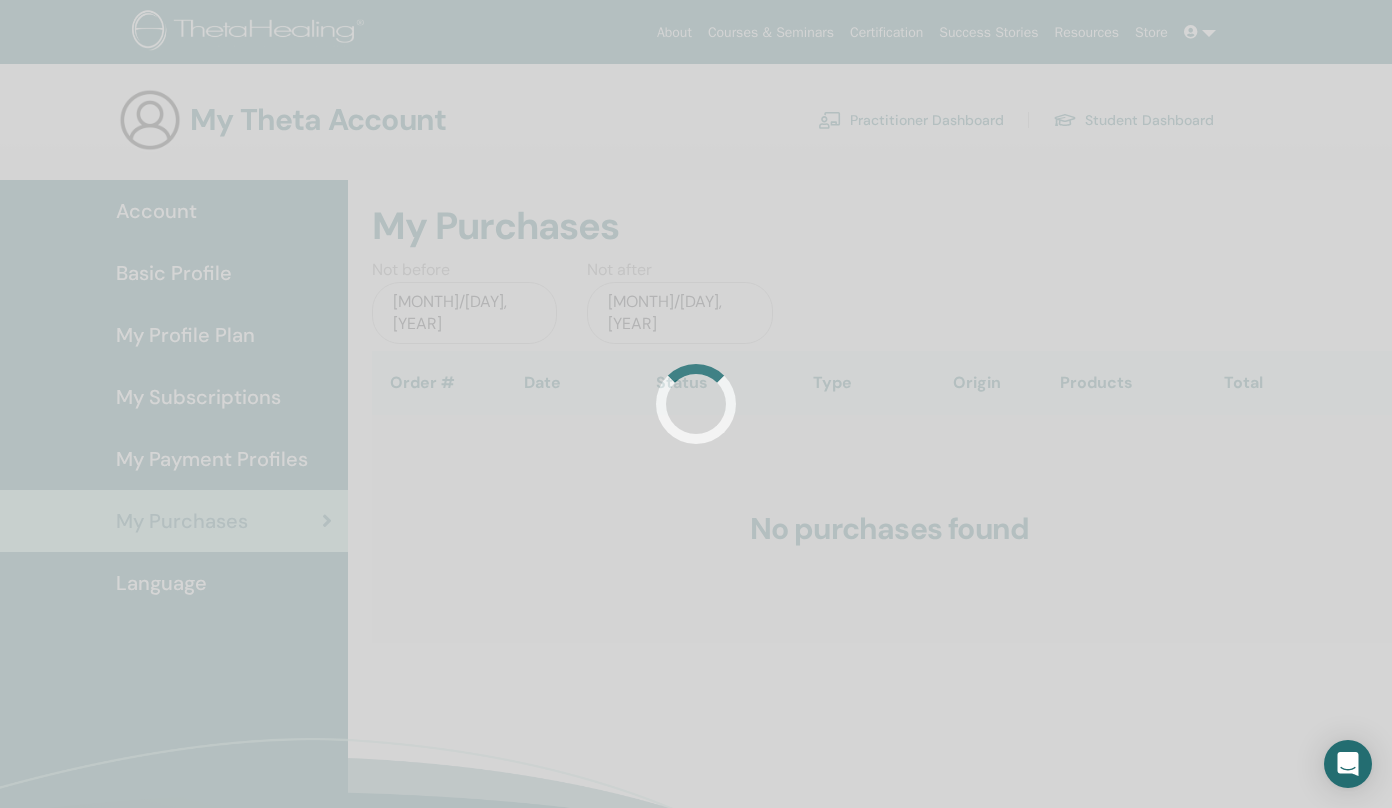 scroll, scrollTop: 0, scrollLeft: 0, axis: both 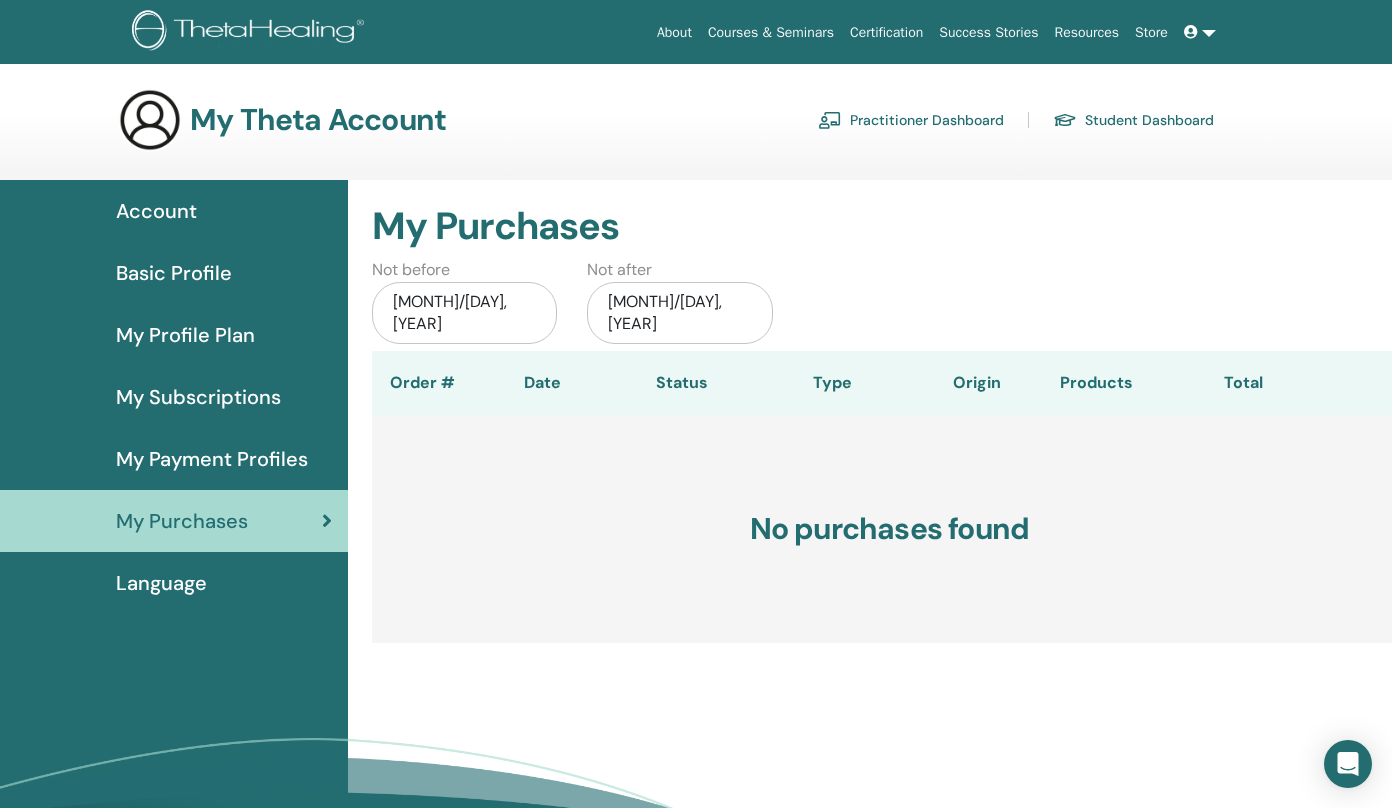 click on "Language" at bounding box center (161, 583) 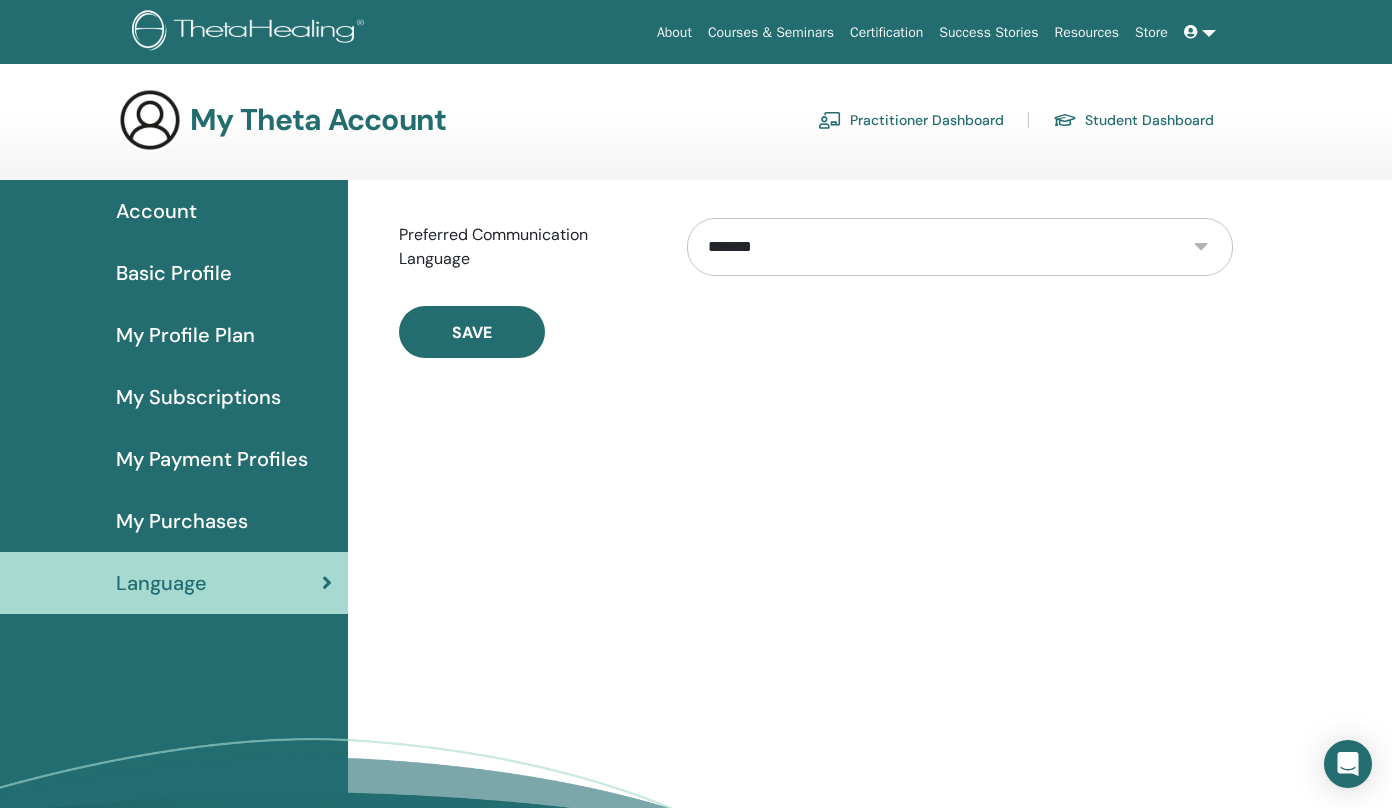 scroll, scrollTop: 0, scrollLeft: 0, axis: both 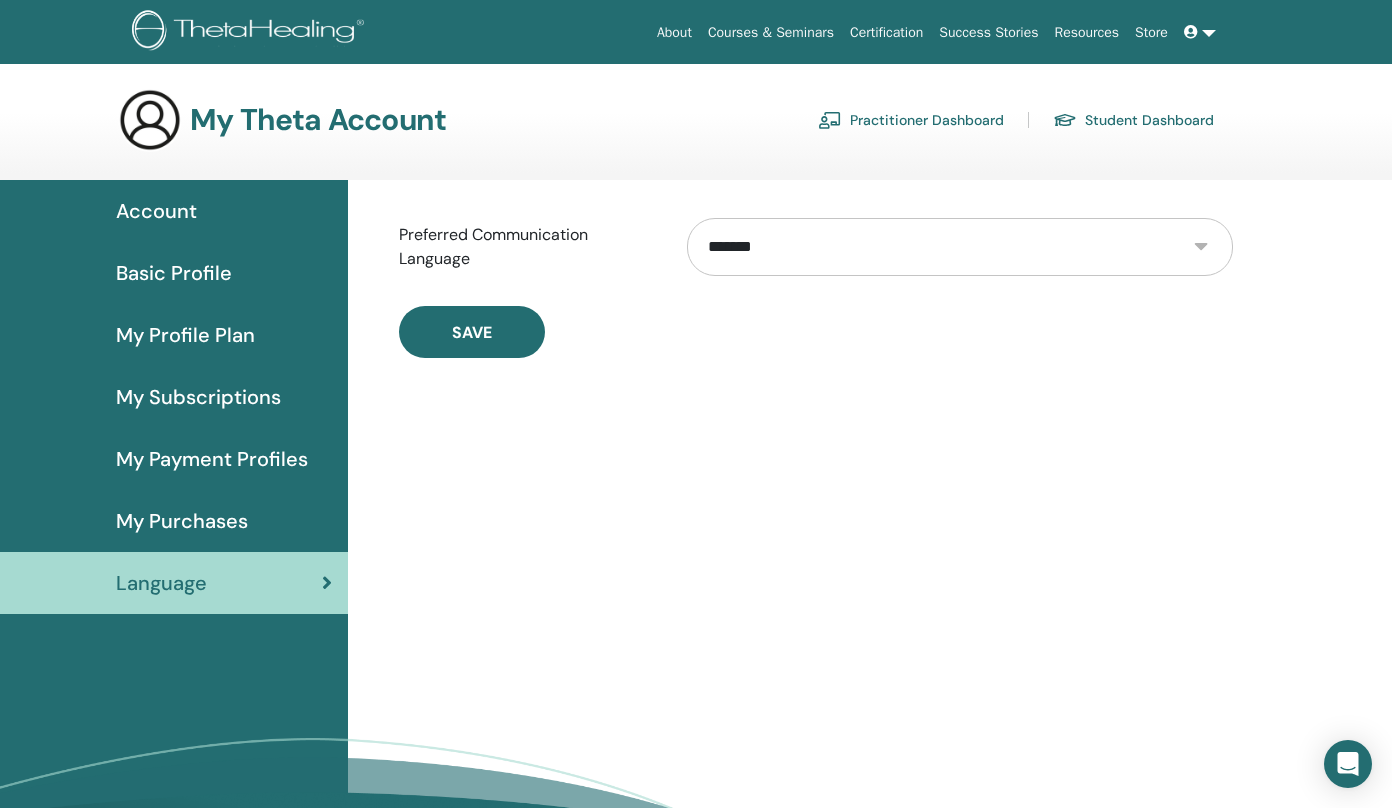 click on "Certification" at bounding box center [886, 32] 